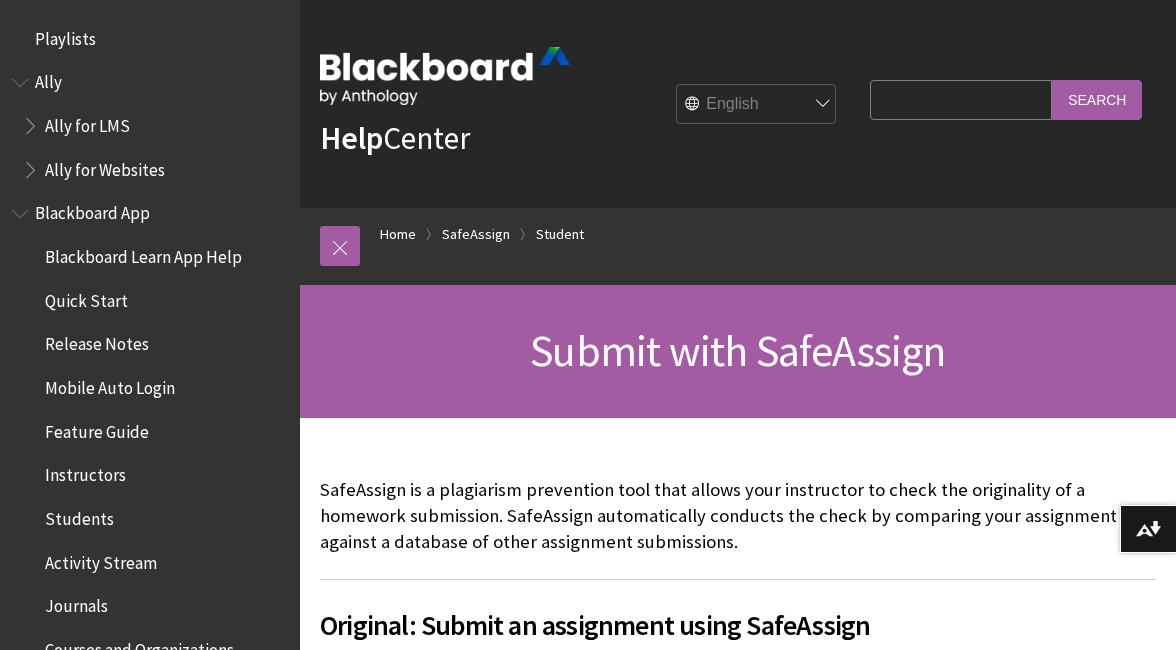scroll, scrollTop: 465, scrollLeft: 0, axis: vertical 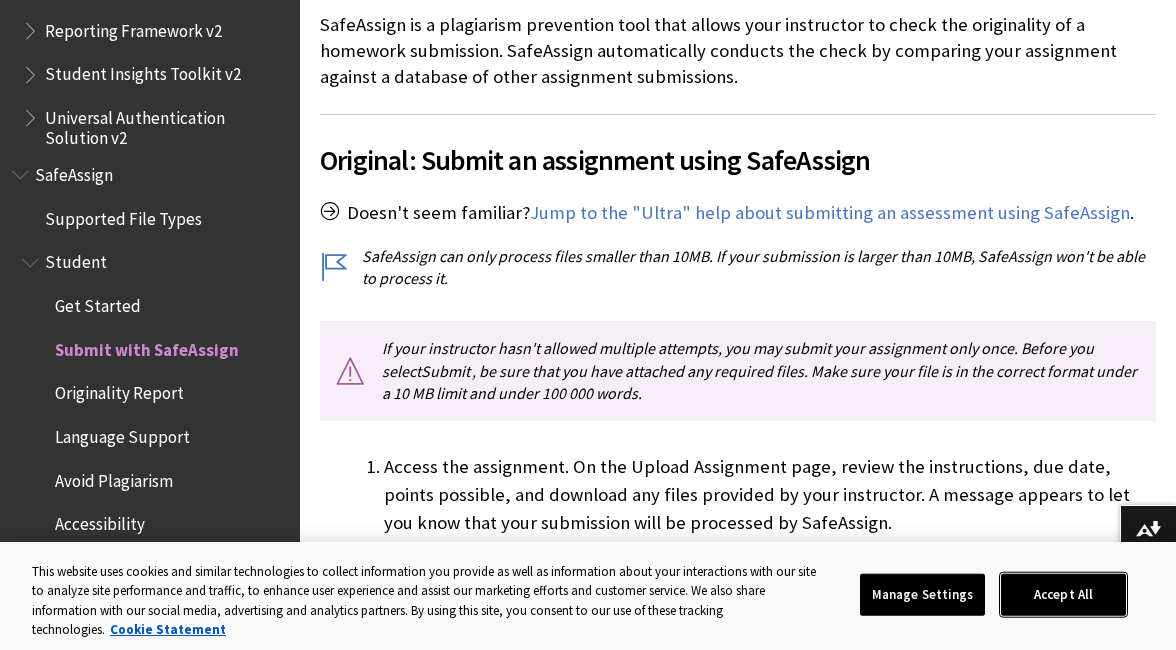 click on "Accept All" at bounding box center (1063, 595) 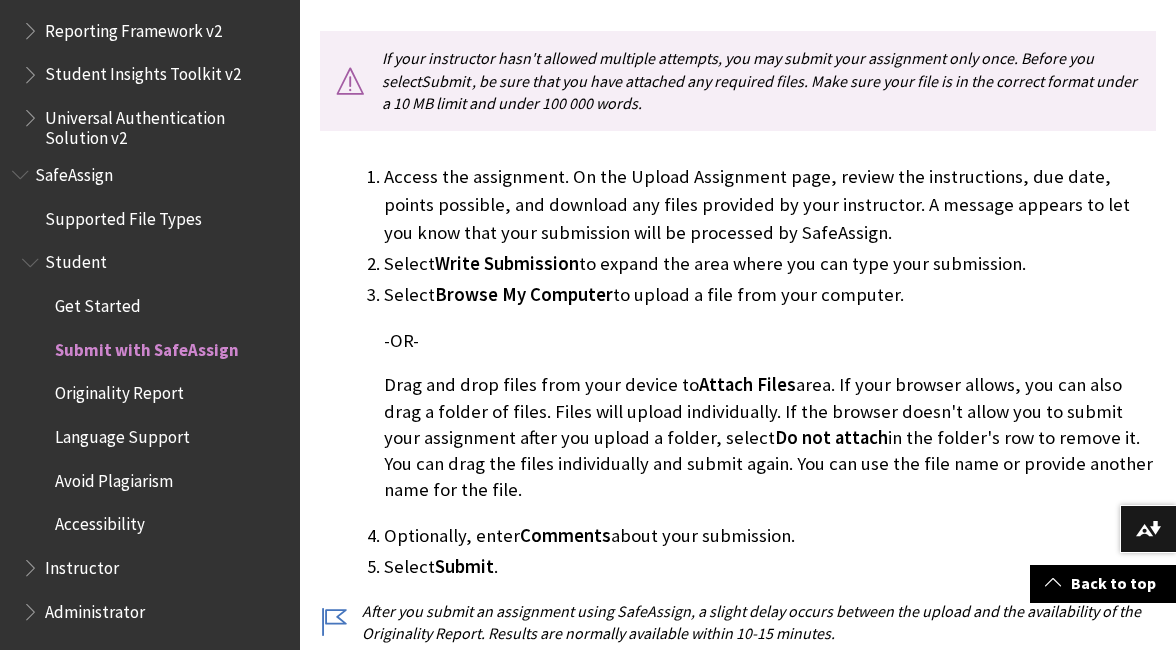 scroll, scrollTop: 757, scrollLeft: 0, axis: vertical 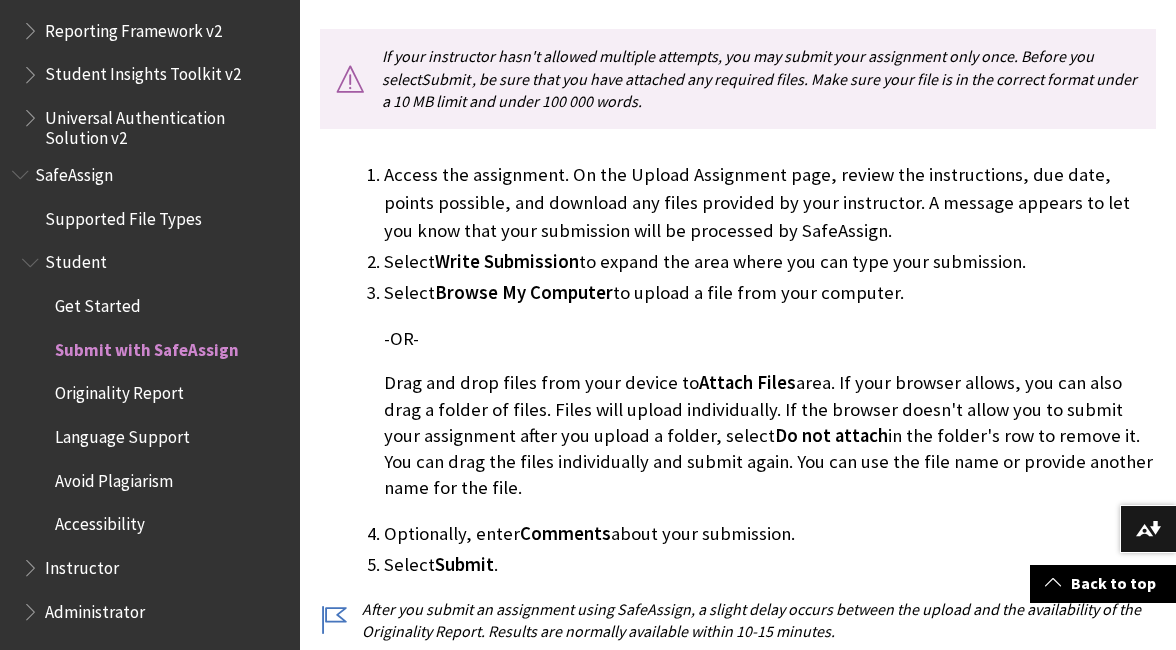 click on "Drag and drop files from your device to  Attach Files  area. If your browser allows, you can also drag a folder of files. Files will upload individually. If the browser doesn't allow you to submit your assignment after you upload a folder, select  Do not attach  in the folder's row to remove it. You can drag the files individually and submit again. You can use the file name or provide another name for the file." at bounding box center (770, 435) 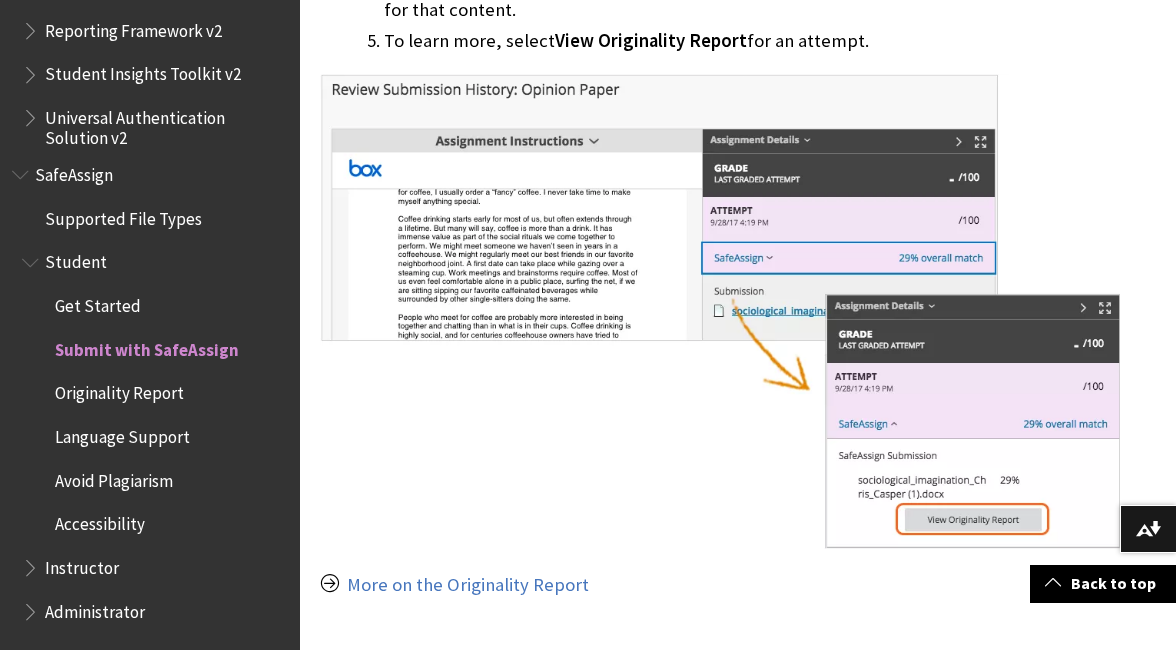 scroll, scrollTop: 1758, scrollLeft: 0, axis: vertical 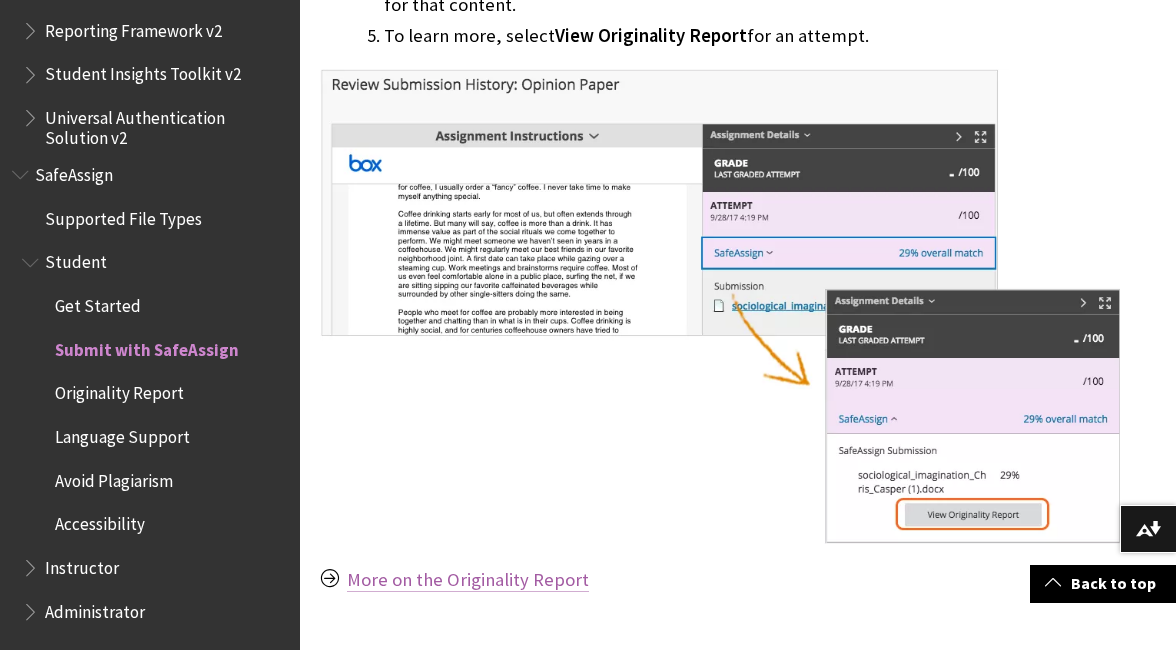 click on "More on the Originality Report" at bounding box center (468, 580) 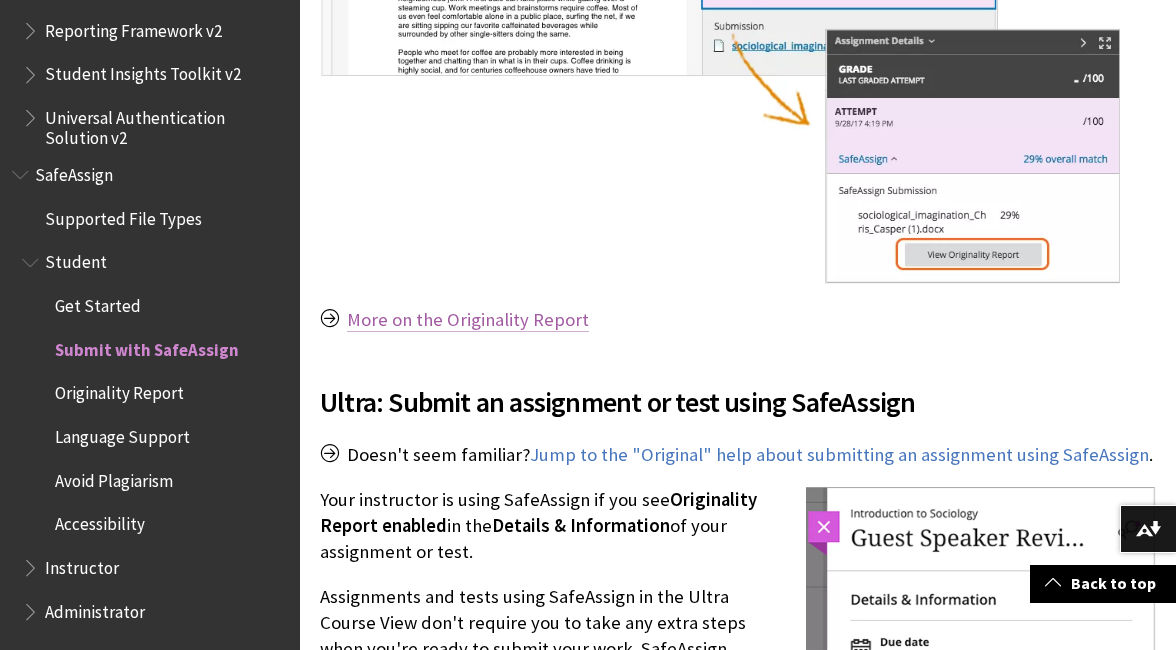 scroll, scrollTop: 2036, scrollLeft: 0, axis: vertical 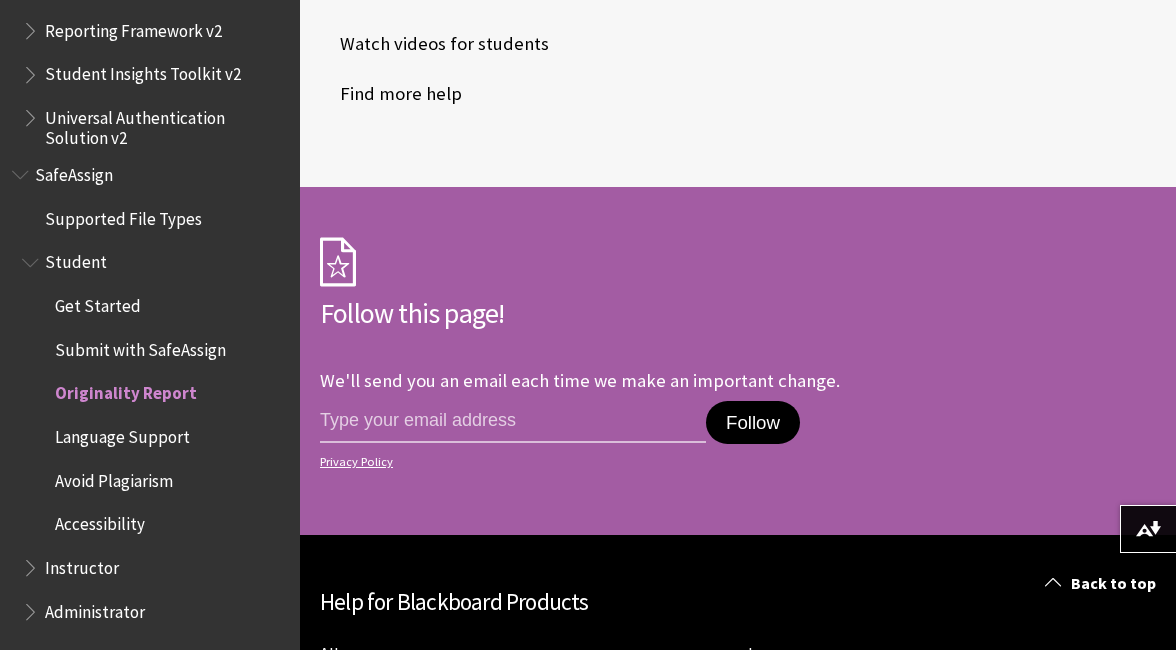click on "Submit with SafeAssign" at bounding box center [140, 346] 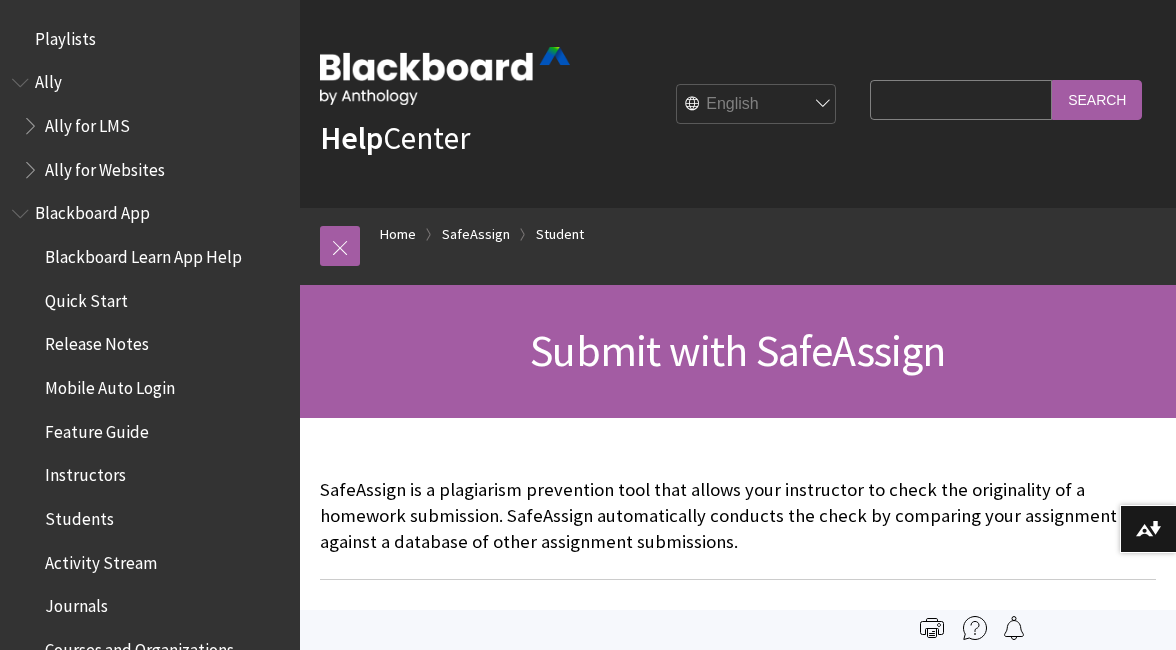 scroll, scrollTop: 0, scrollLeft: 0, axis: both 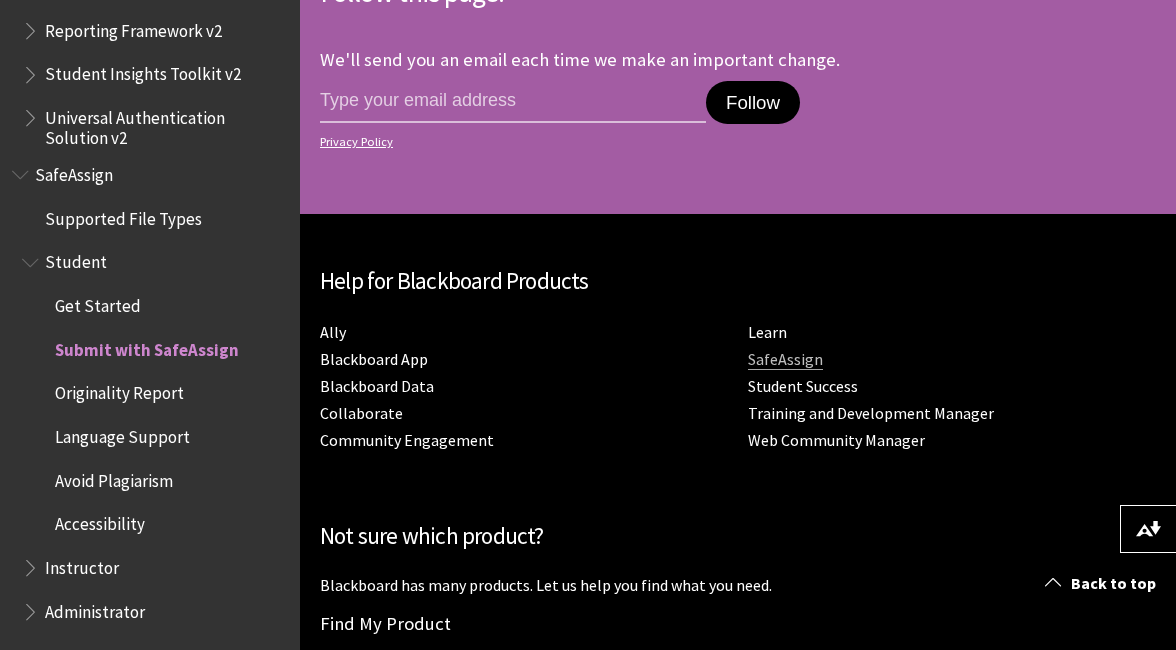 click on "SafeAssign" at bounding box center (785, 359) 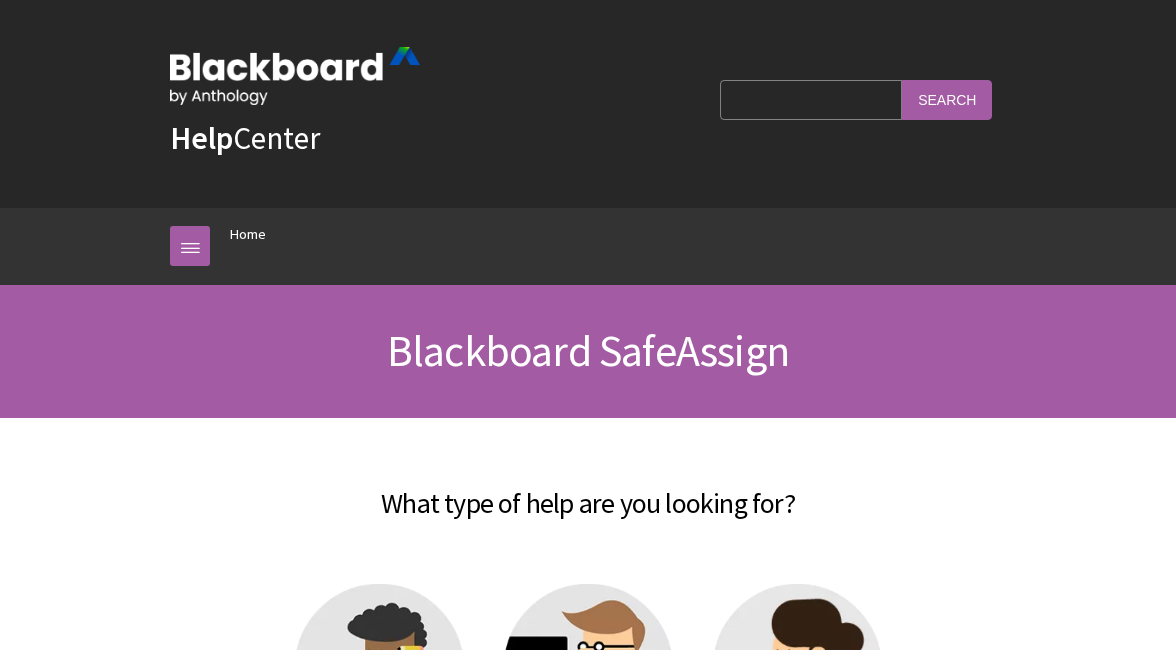 scroll, scrollTop: 0, scrollLeft: 0, axis: both 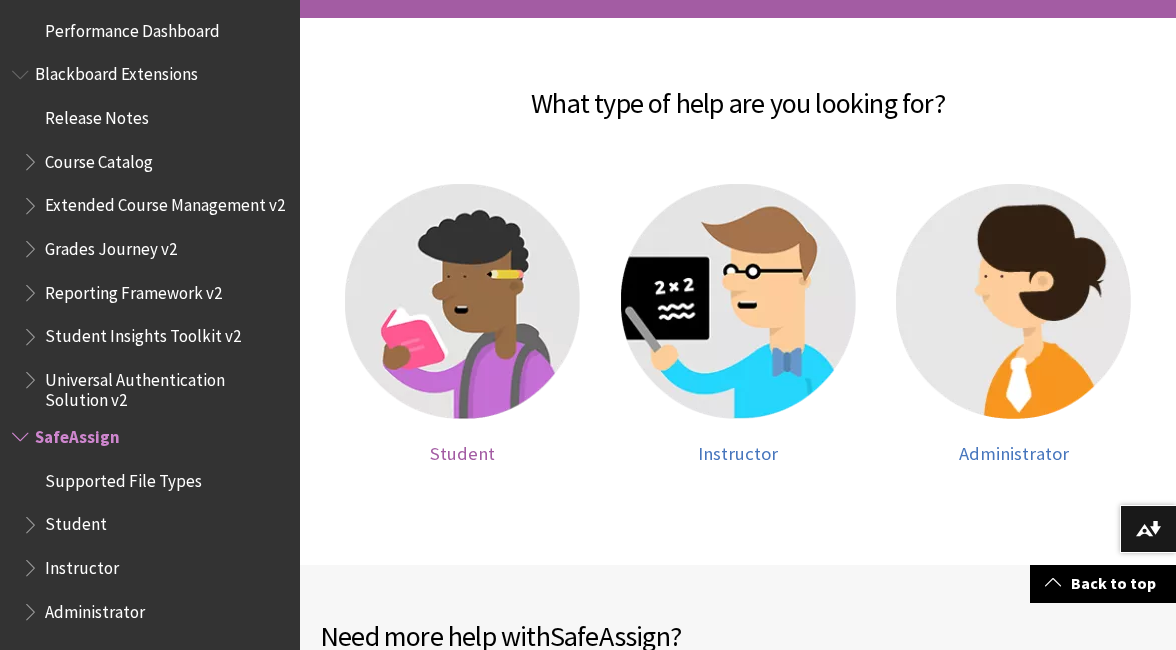 click at bounding box center [462, 301] 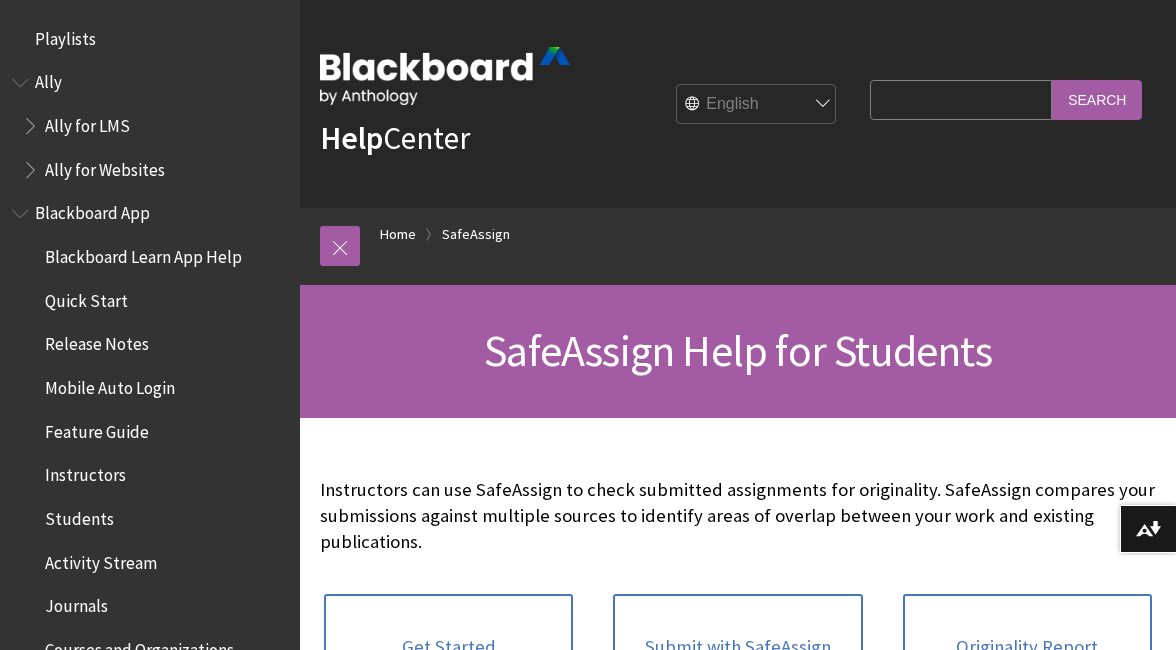 scroll, scrollTop: 0, scrollLeft: 0, axis: both 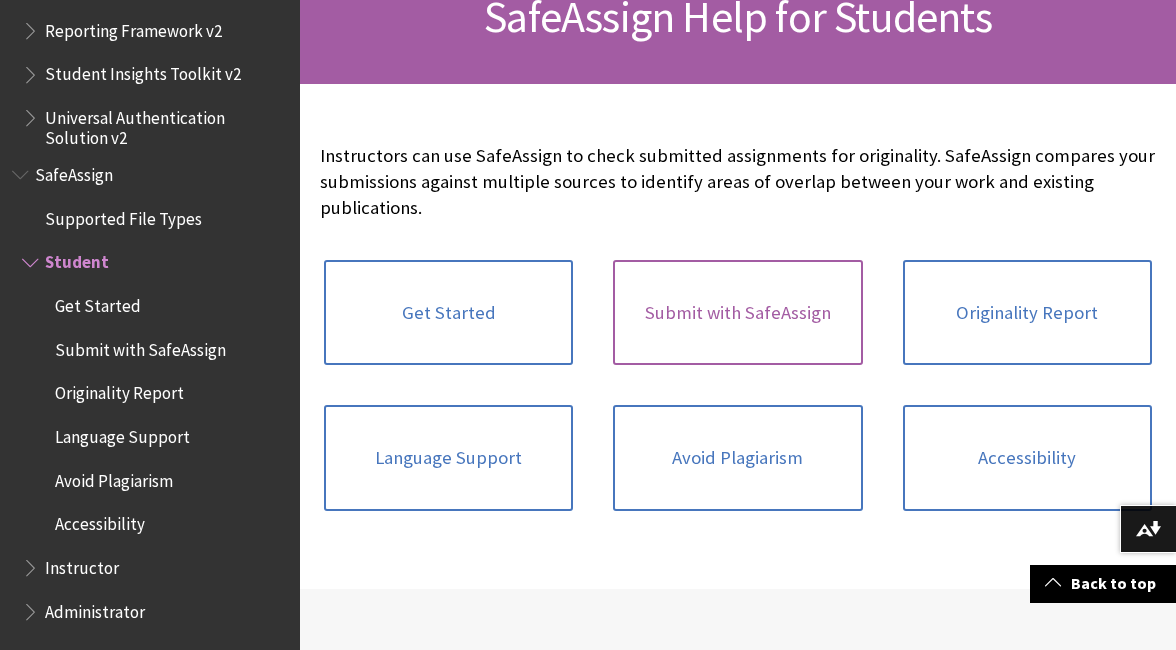 click on "Submit with SafeAssign" at bounding box center (737, 313) 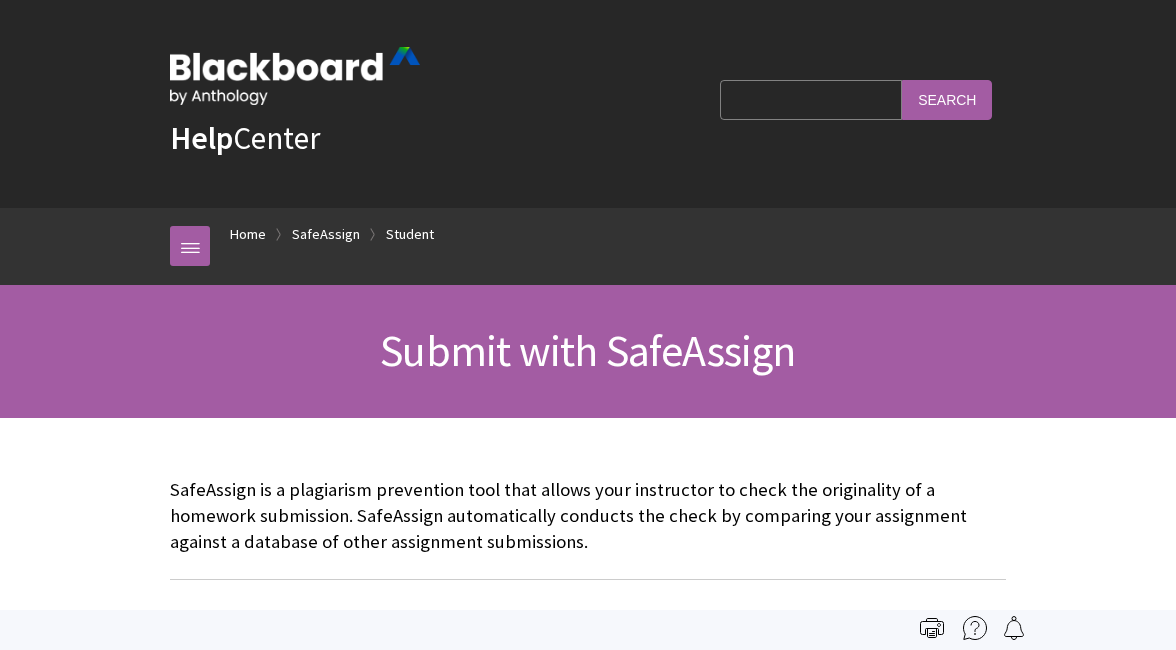 scroll, scrollTop: 0, scrollLeft: 0, axis: both 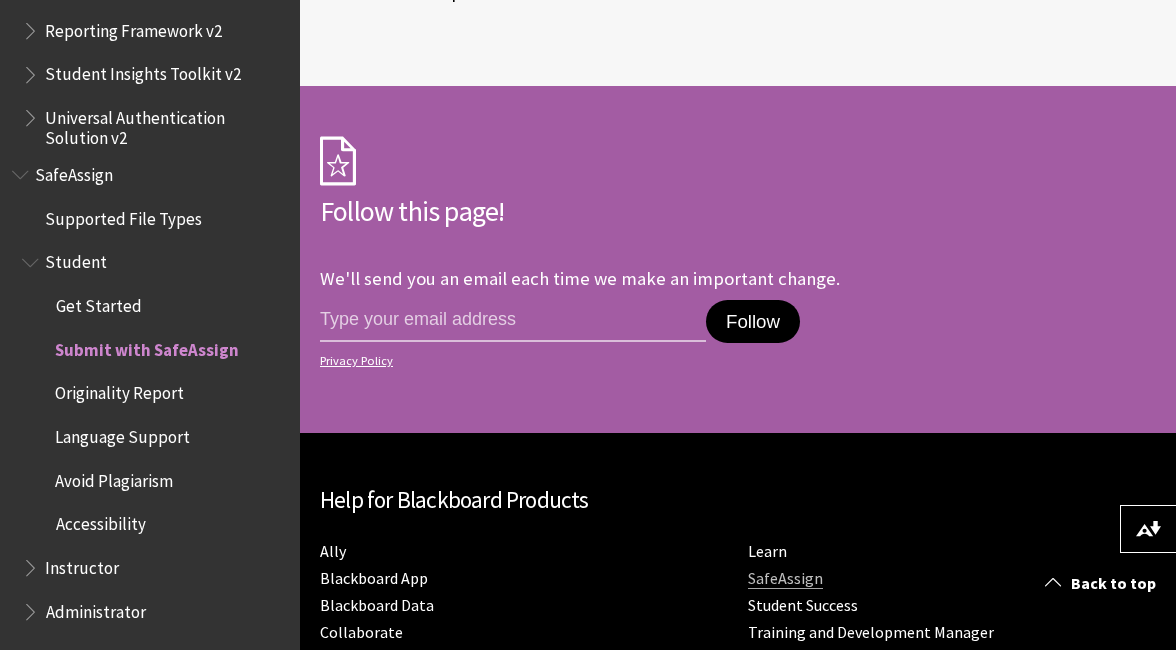 click on "SafeAssign" at bounding box center [785, 578] 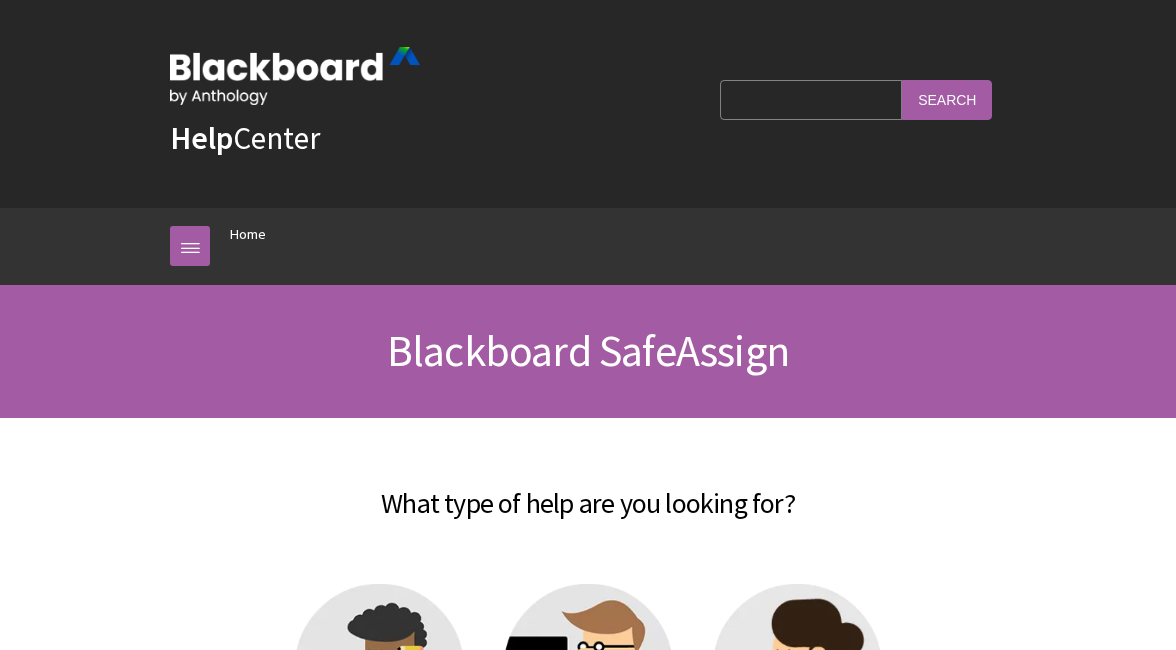 scroll, scrollTop: 0, scrollLeft: 0, axis: both 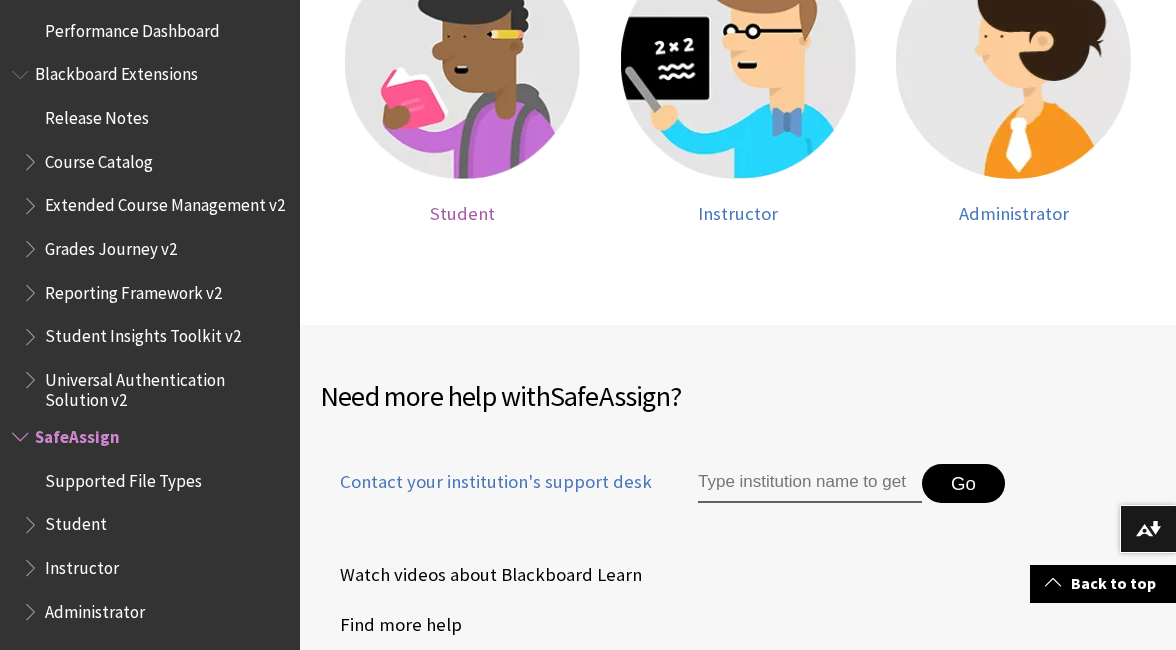 click at bounding box center [462, 61] 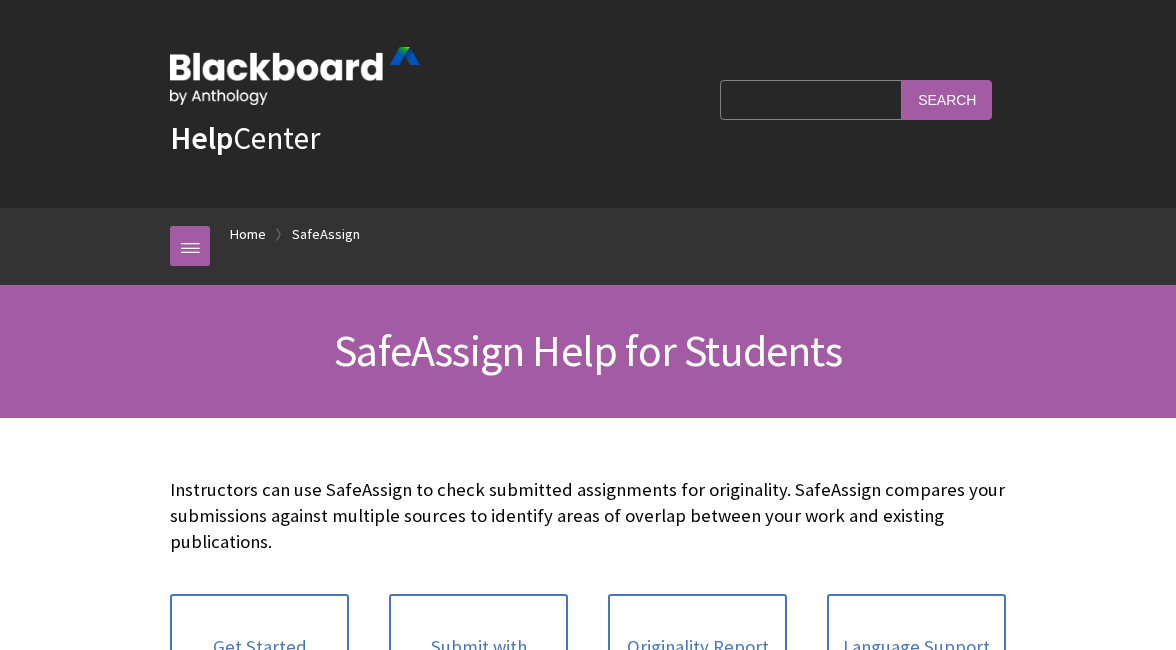scroll, scrollTop: 0, scrollLeft: 0, axis: both 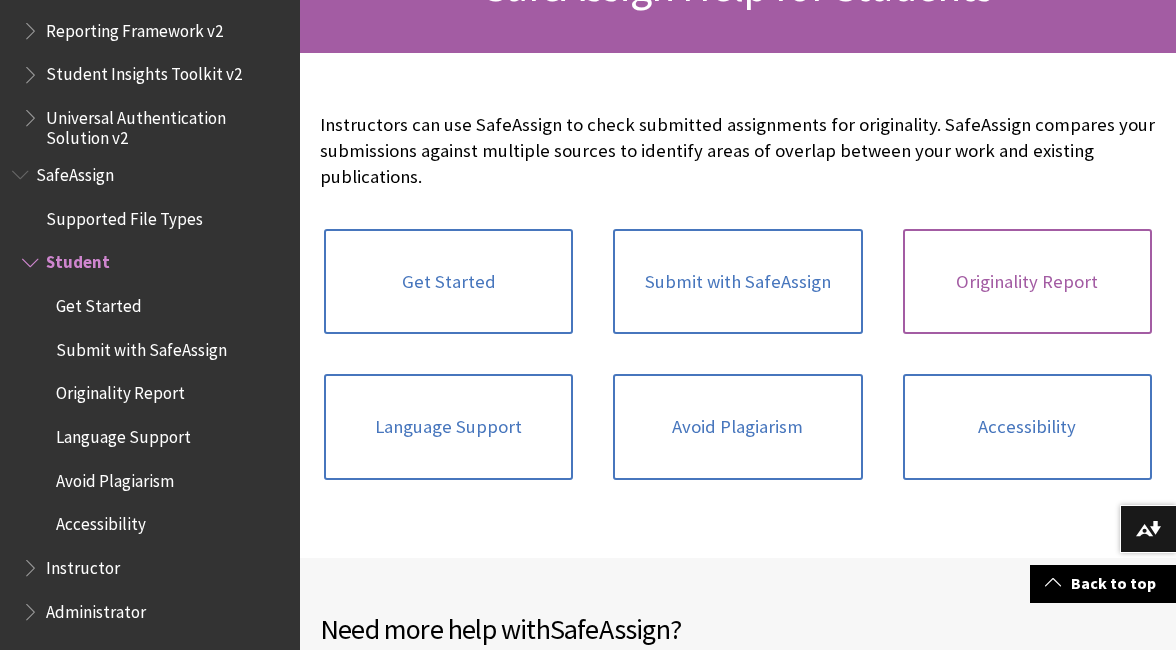 click on "Originality Report" at bounding box center (1027, 282) 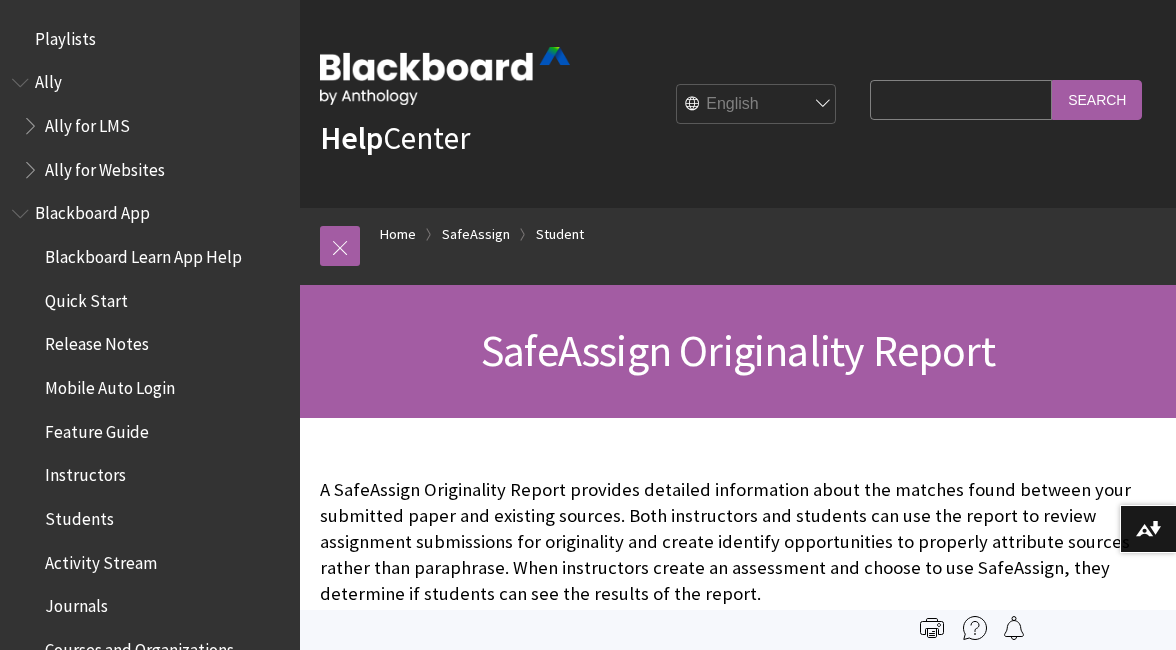 scroll, scrollTop: 0, scrollLeft: 0, axis: both 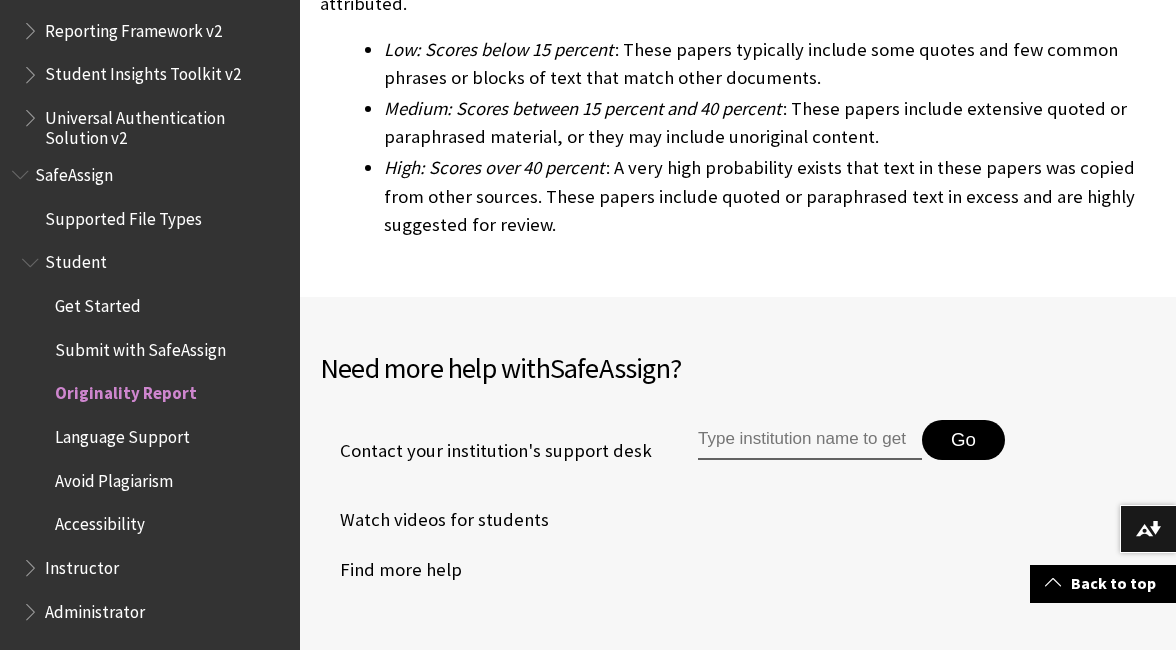 click on "Find more help" at bounding box center (391, 570) 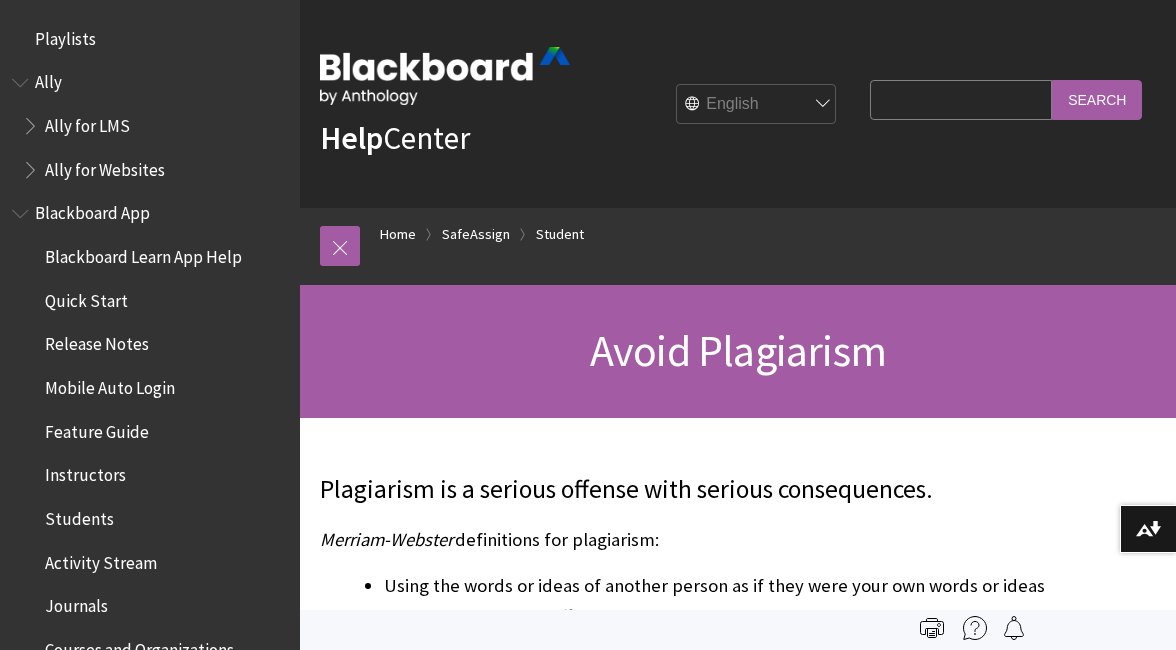 scroll, scrollTop: 0, scrollLeft: 0, axis: both 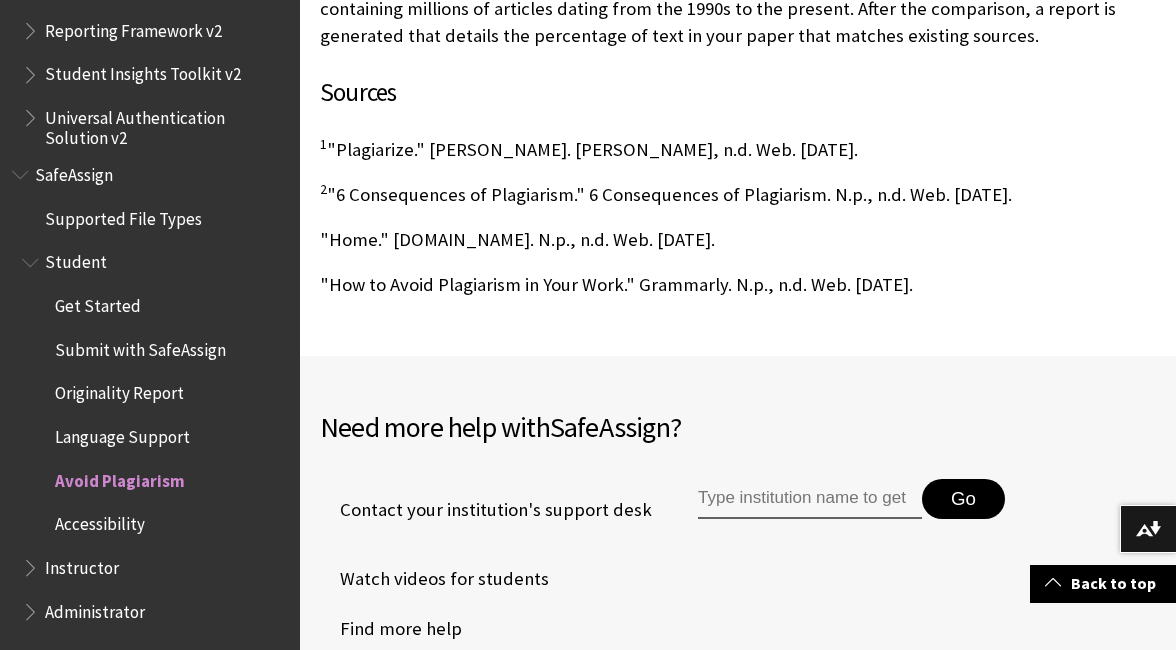 click on "SafeAssign" at bounding box center [74, 171] 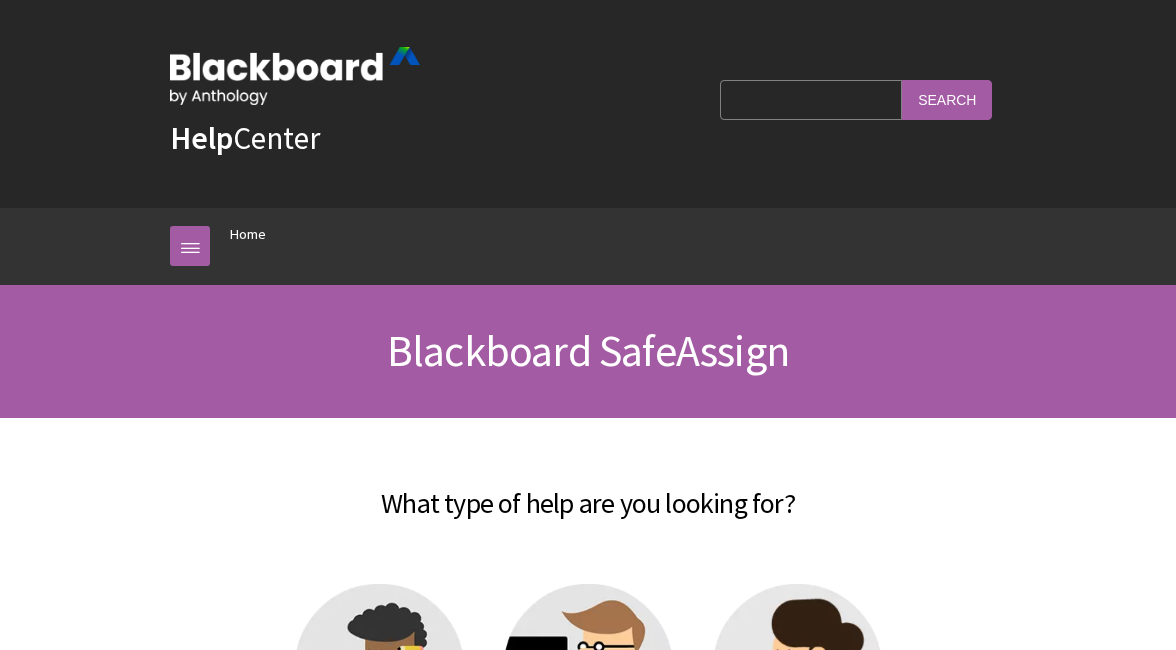 scroll, scrollTop: 0, scrollLeft: 0, axis: both 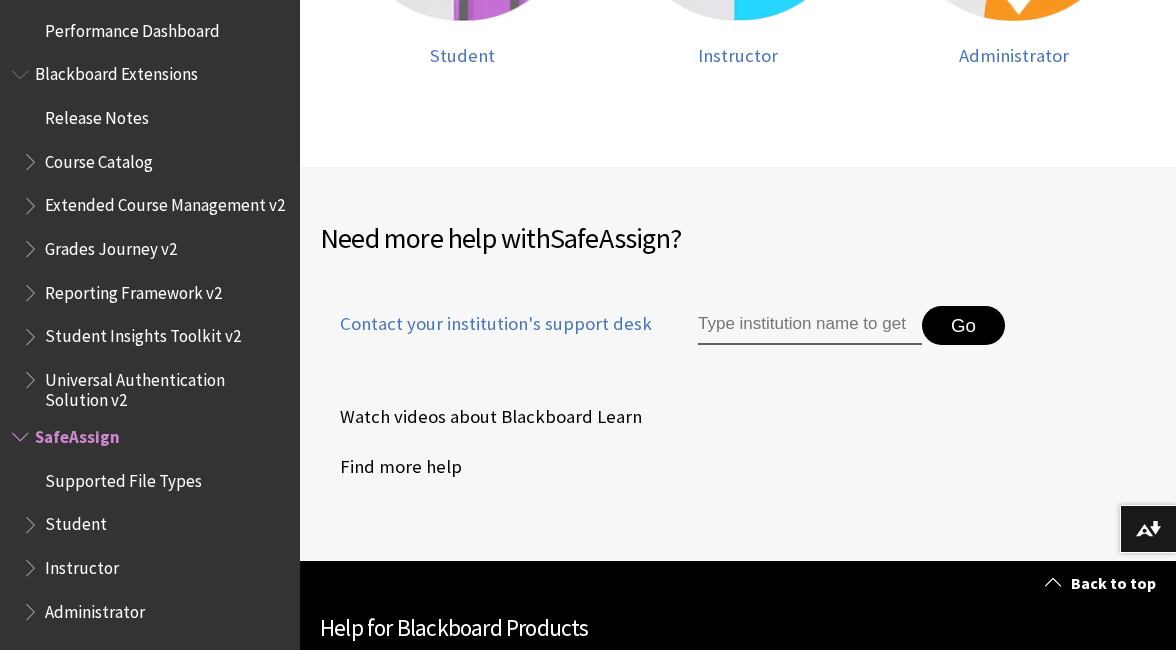 click on "Supported File Types" at bounding box center [123, 477] 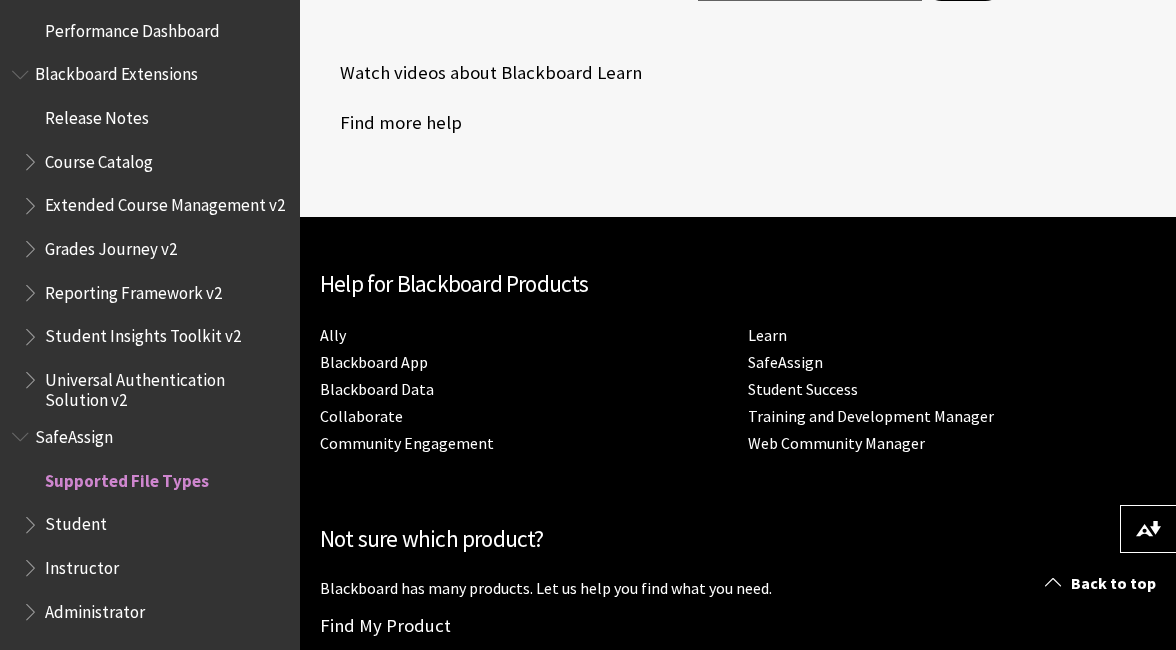 scroll, scrollTop: 1135, scrollLeft: 0, axis: vertical 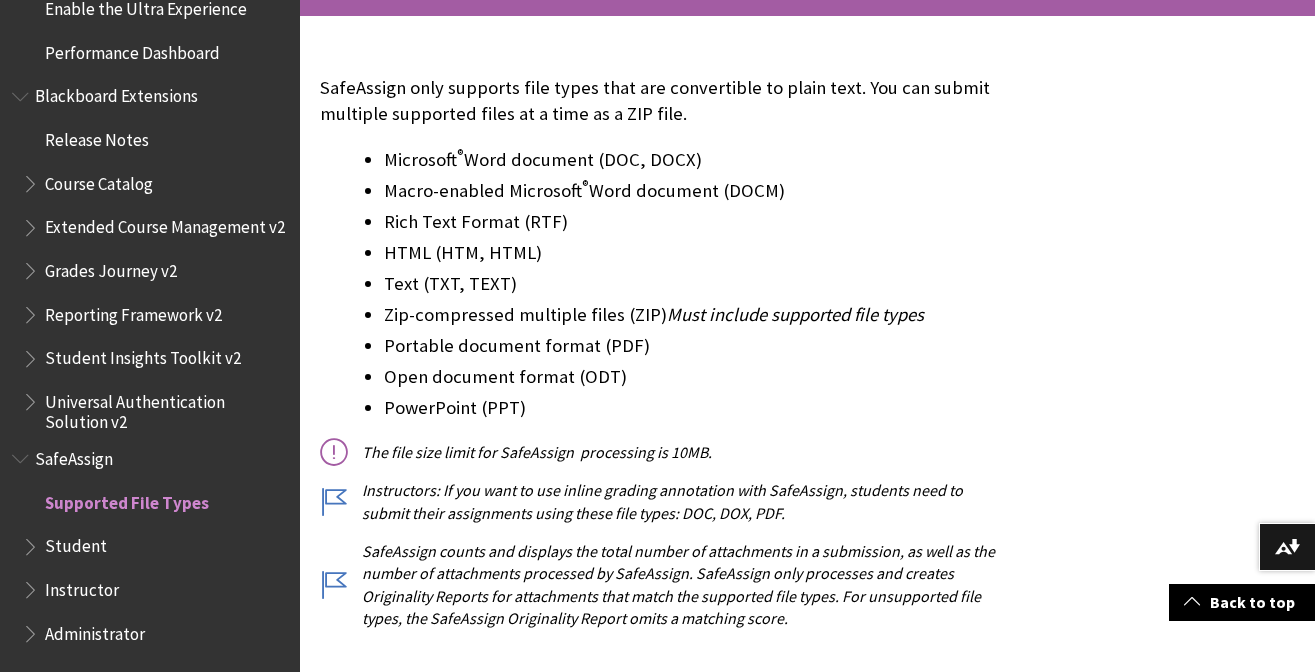 click on "Student" at bounding box center [76, 543] 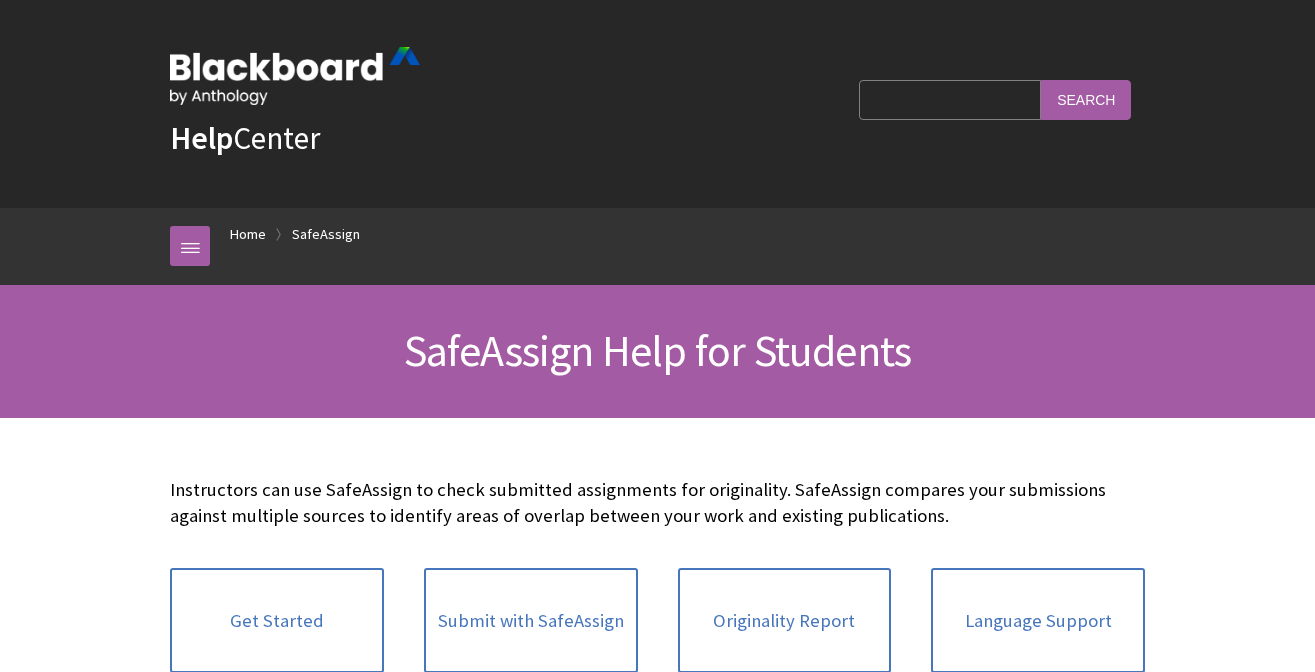 scroll, scrollTop: 0, scrollLeft: 0, axis: both 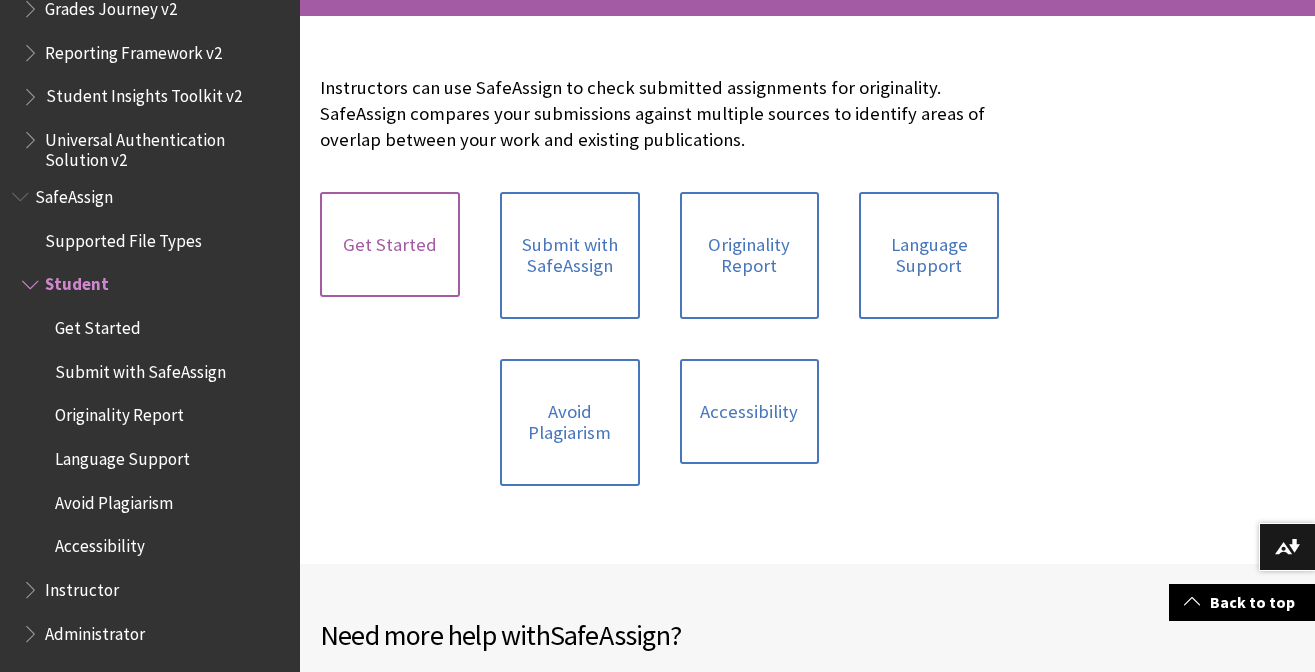 click on "Get Started" at bounding box center (390, 245) 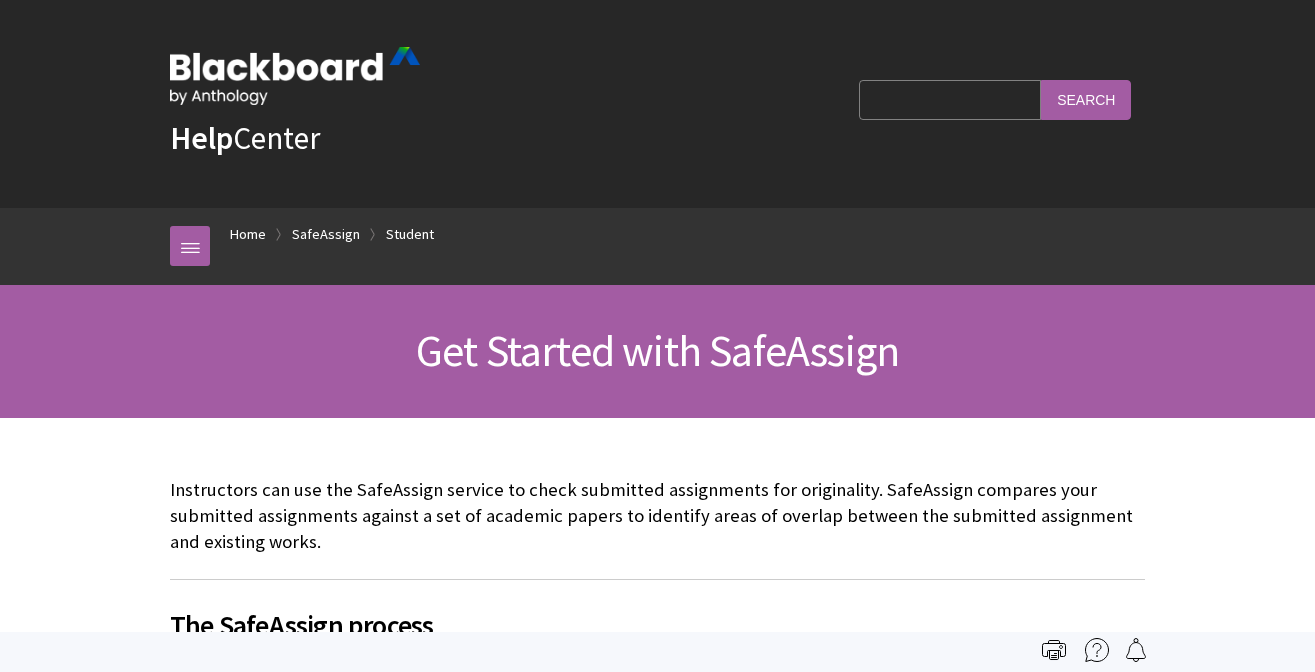 scroll, scrollTop: 0, scrollLeft: 0, axis: both 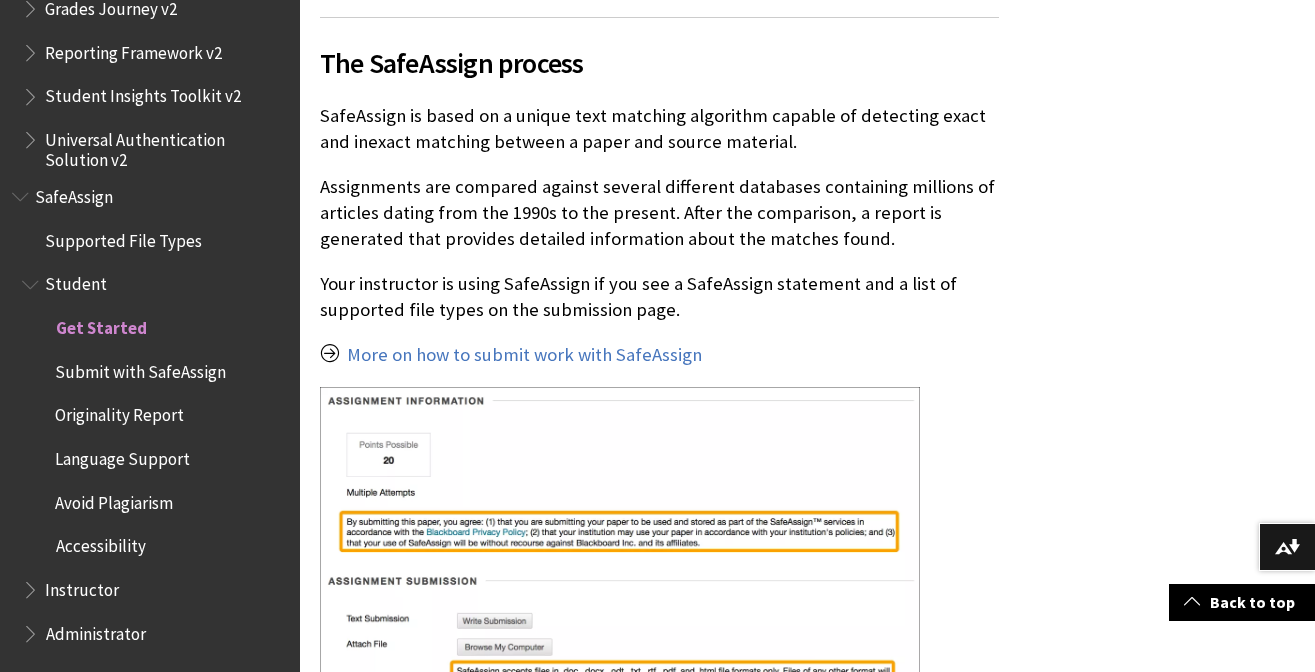 click on "More on how to submit work with SafeAssign" at bounding box center [524, 355] 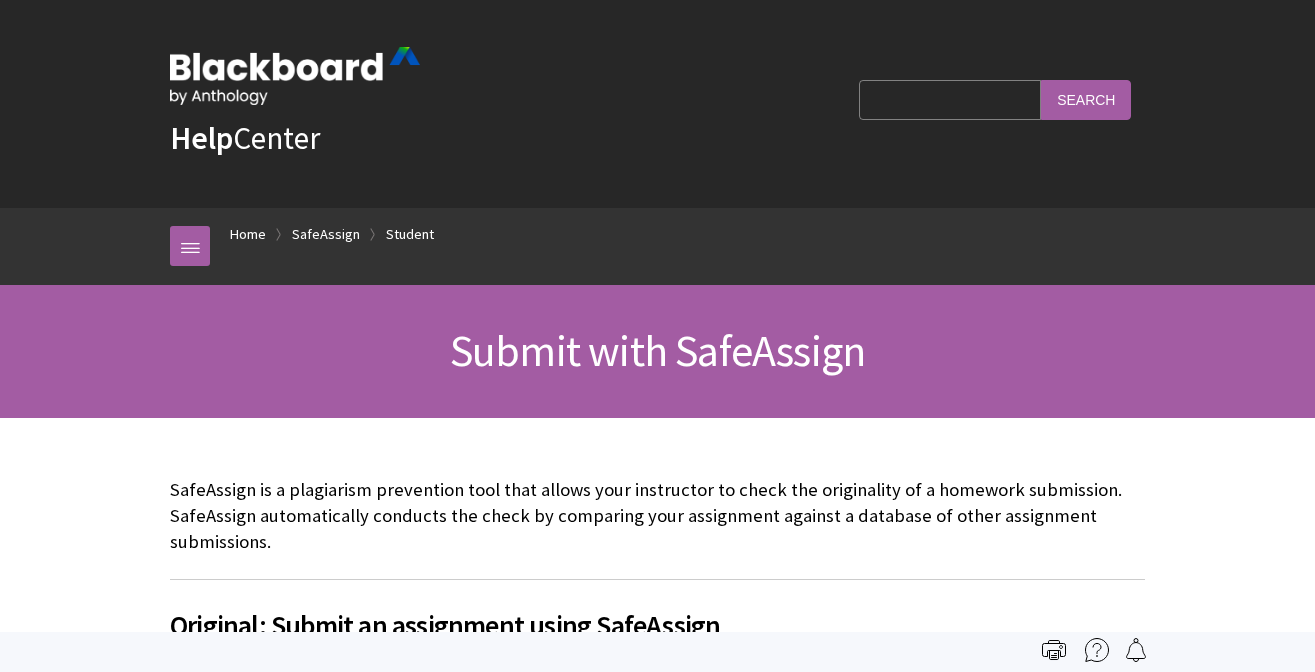 scroll, scrollTop: 0, scrollLeft: 0, axis: both 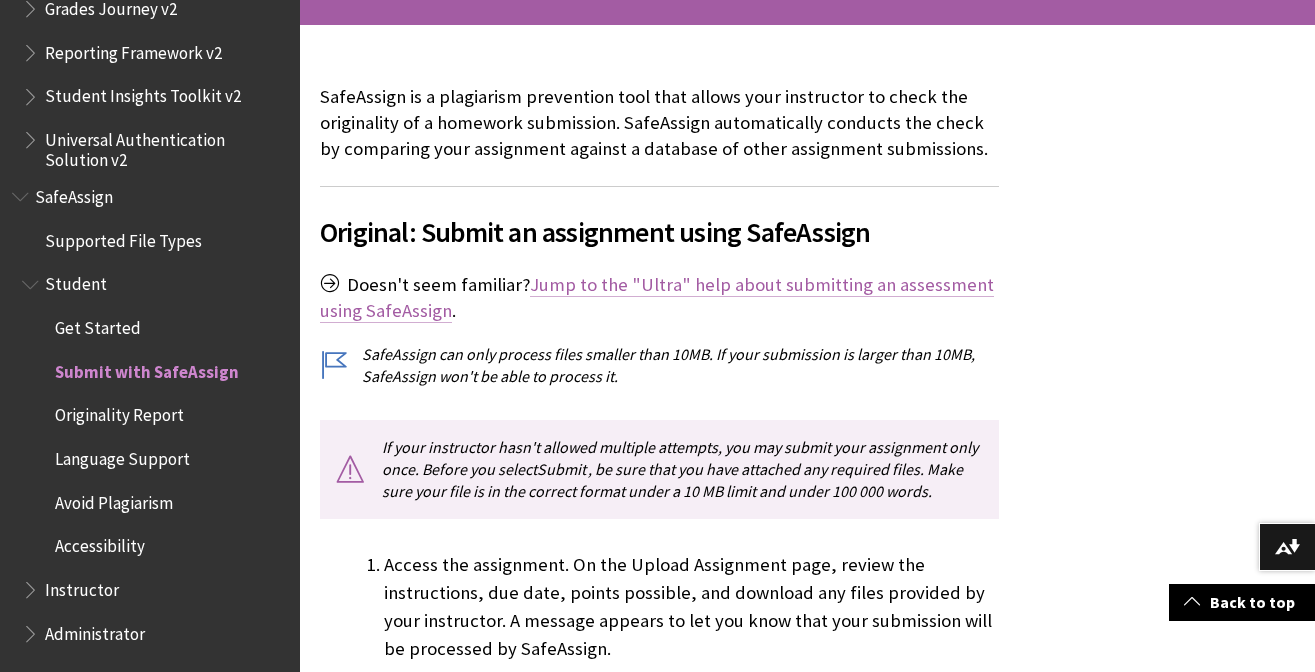 click on "Jump to the "Ultra" help about submitting an assessment using SafeAssign" at bounding box center (657, 298) 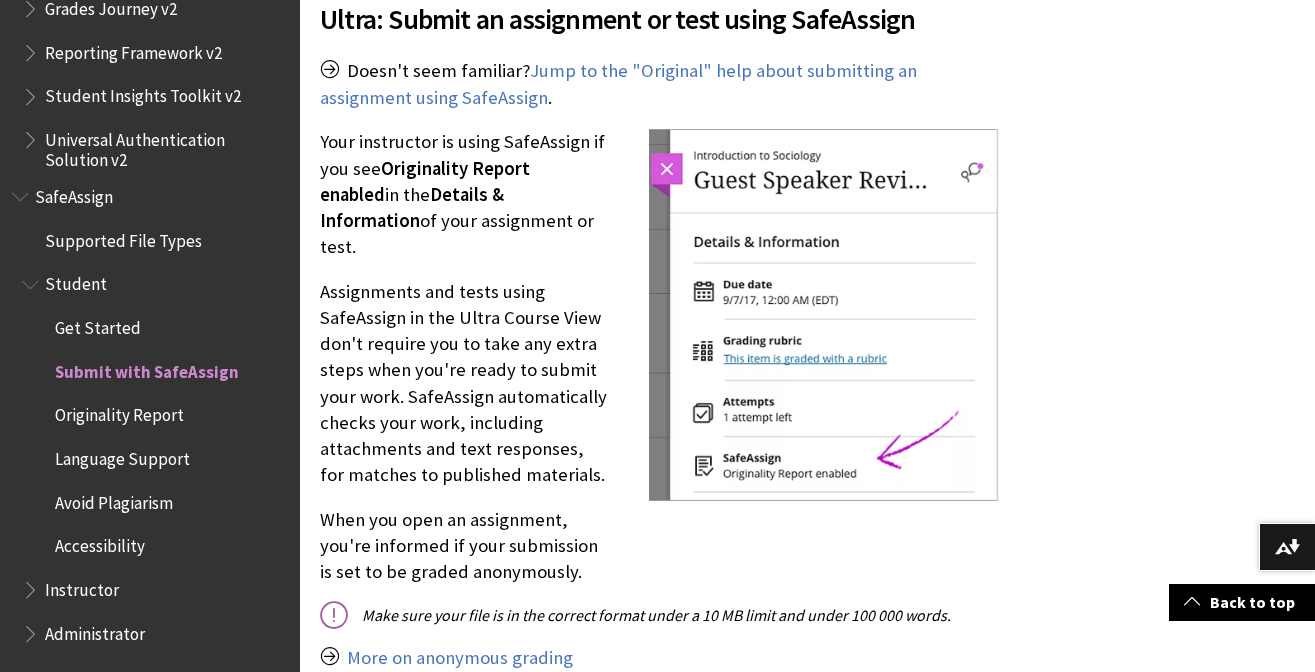 click on "Originality Report" at bounding box center [119, 412] 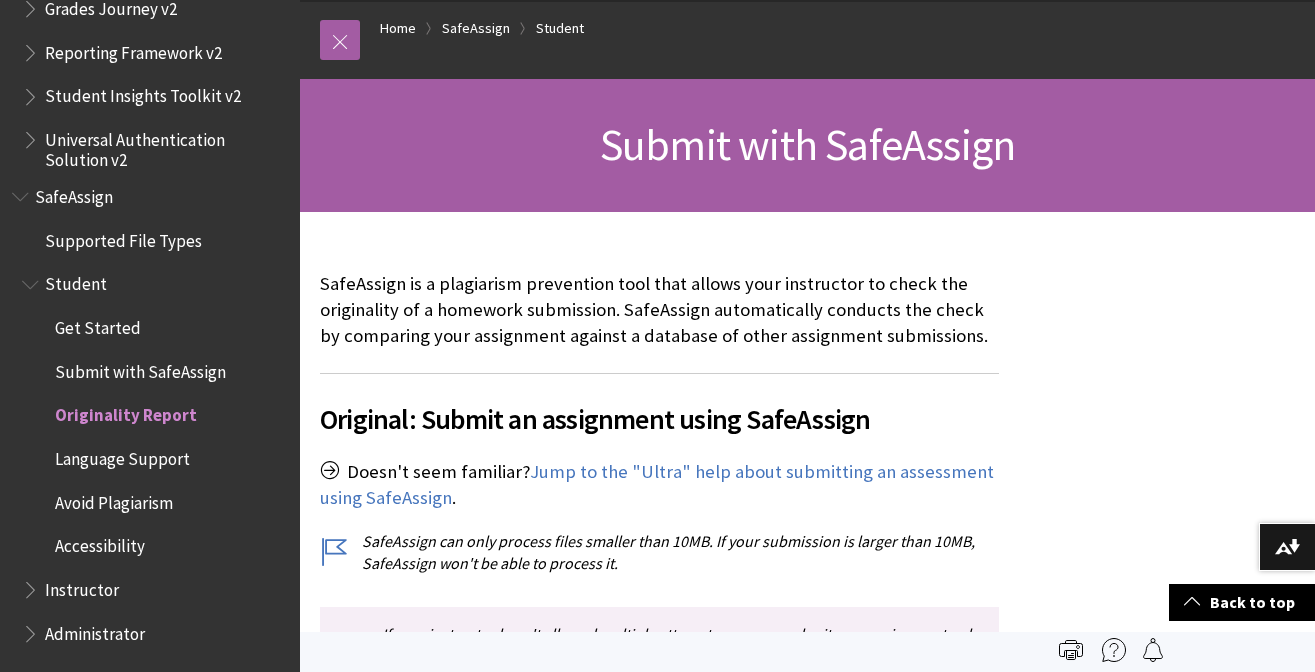 scroll, scrollTop: 0, scrollLeft: 0, axis: both 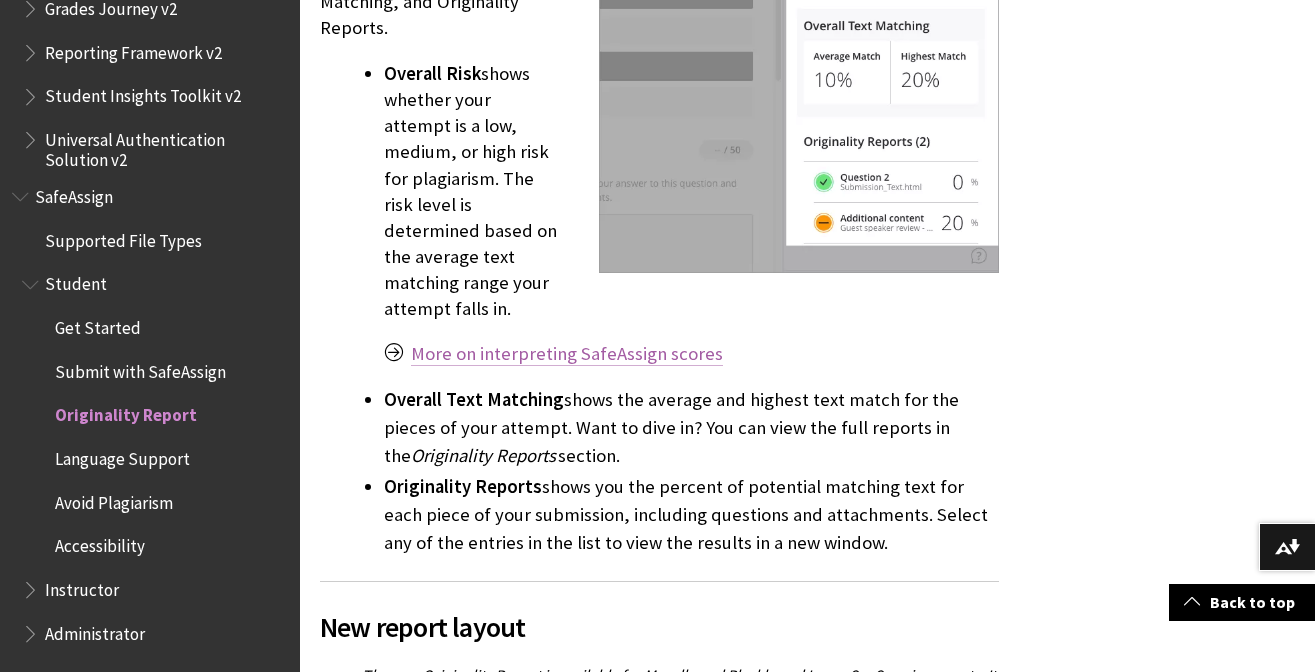 click on "More on interpreting SafeAssign scores" at bounding box center (567, 354) 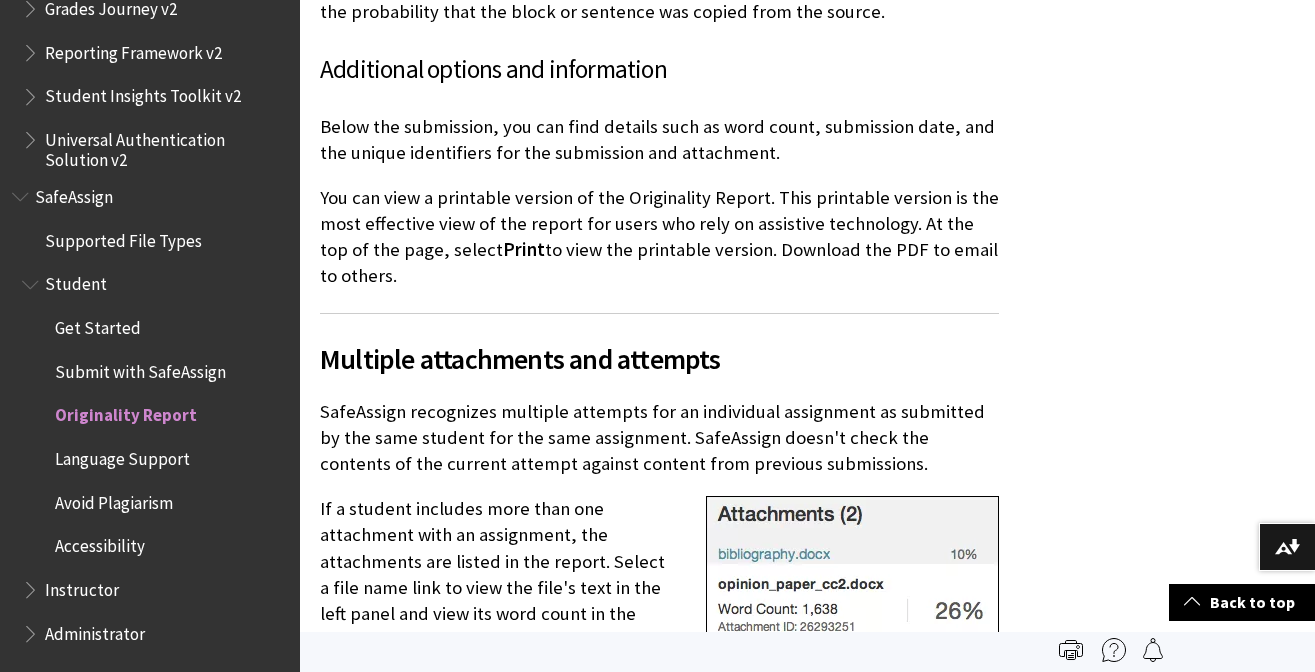 scroll, scrollTop: 5191, scrollLeft: 0, axis: vertical 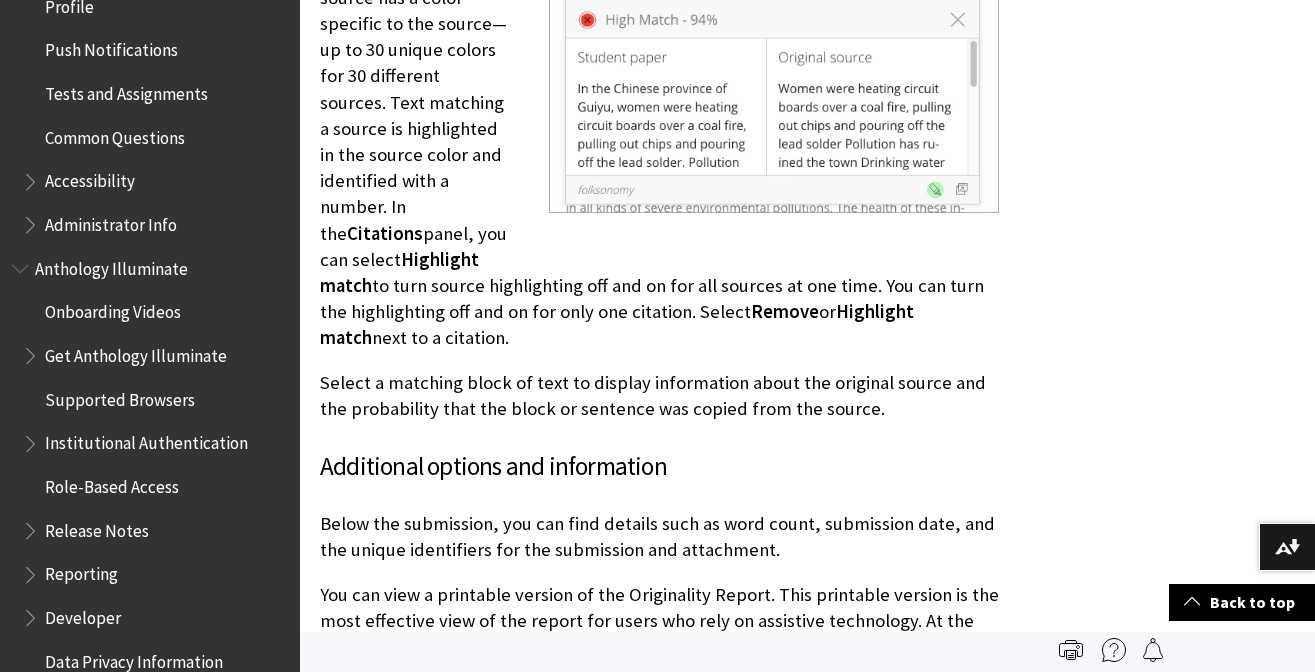 click on "Tests and Assignments" at bounding box center (126, 90) 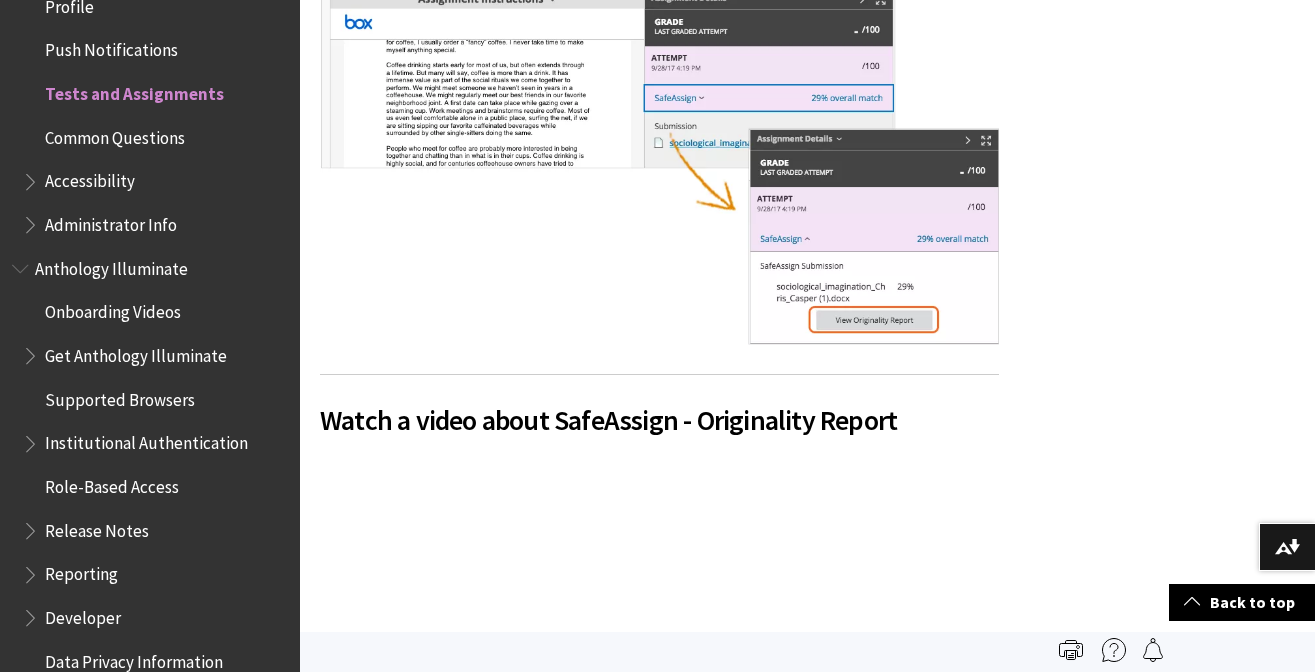 scroll, scrollTop: 0, scrollLeft: 0, axis: both 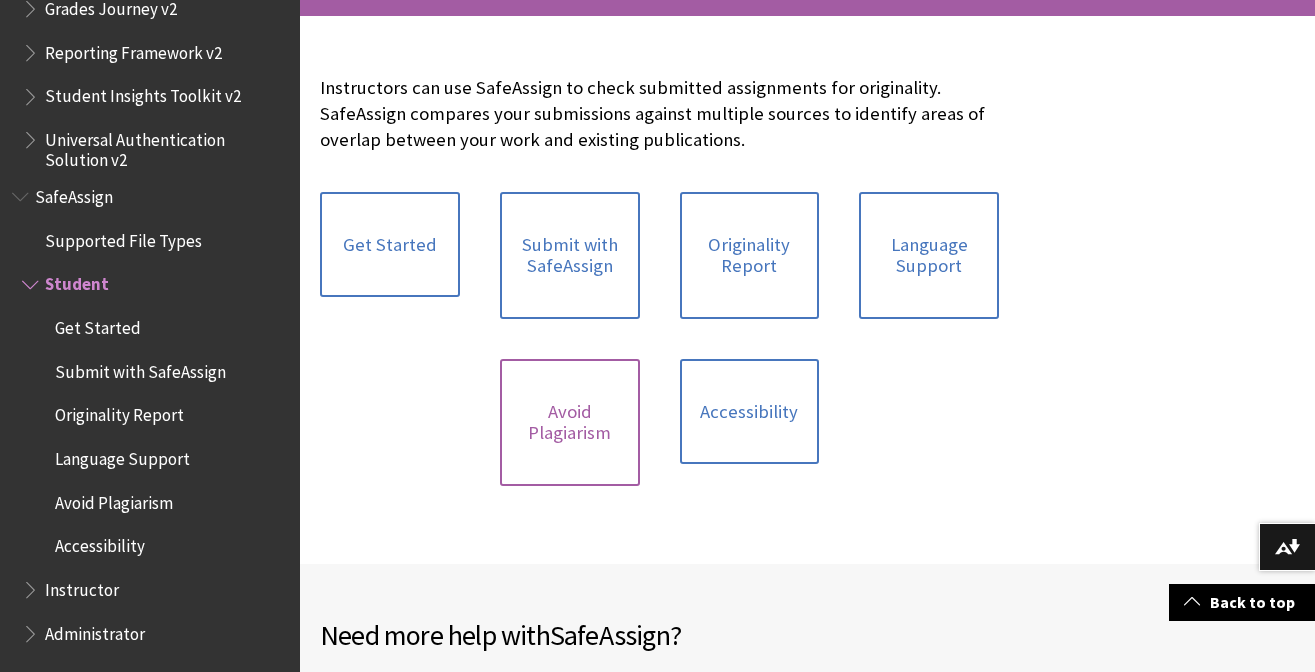 click on "Avoid Plagiarism" at bounding box center (570, 422) 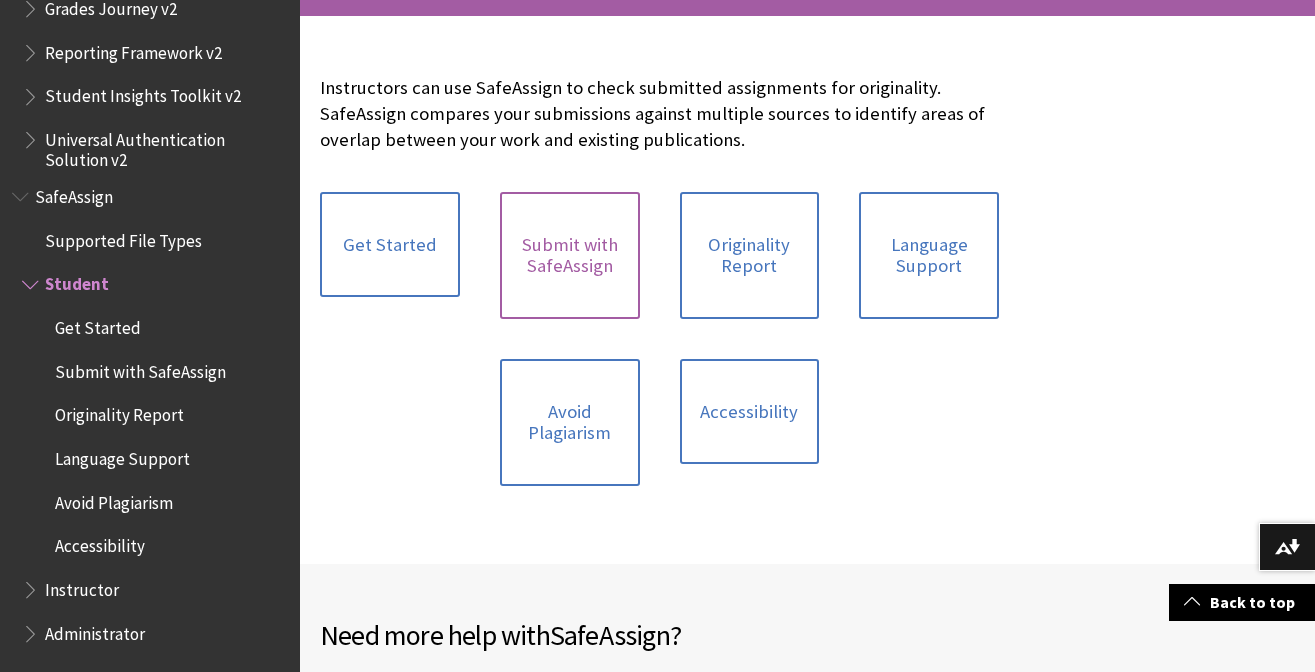 click on "Submit with SafeAssign" at bounding box center (570, 255) 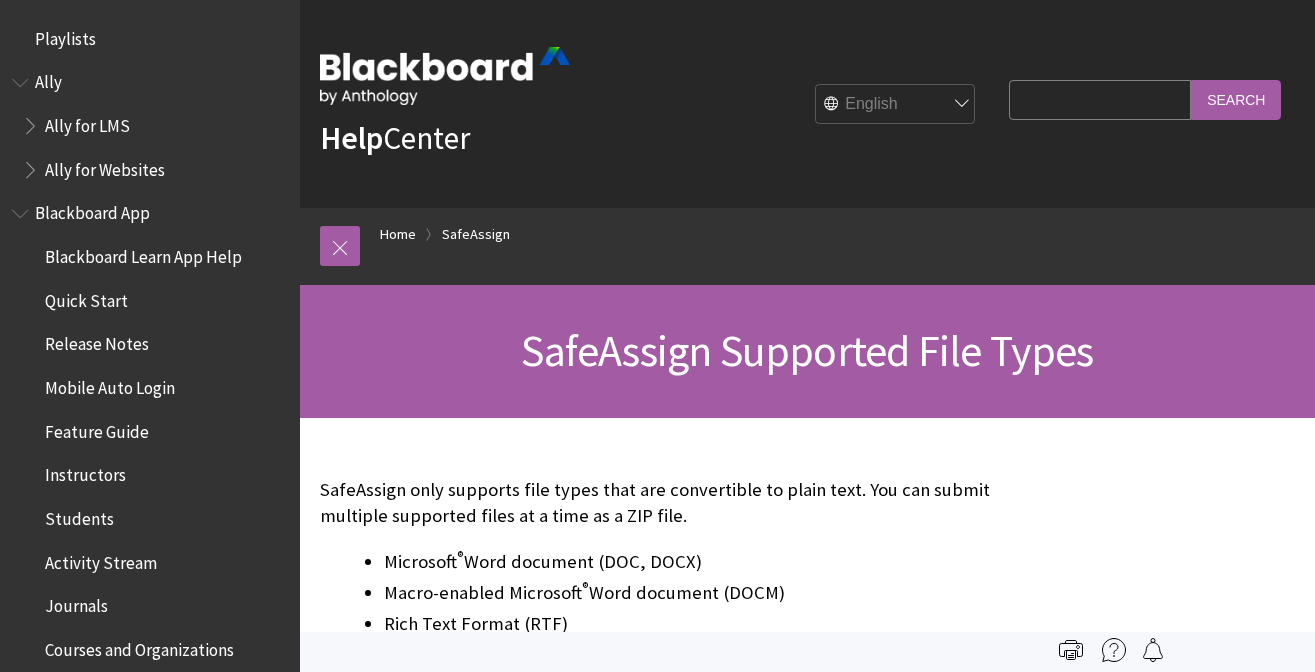 scroll, scrollTop: 402, scrollLeft: 0, axis: vertical 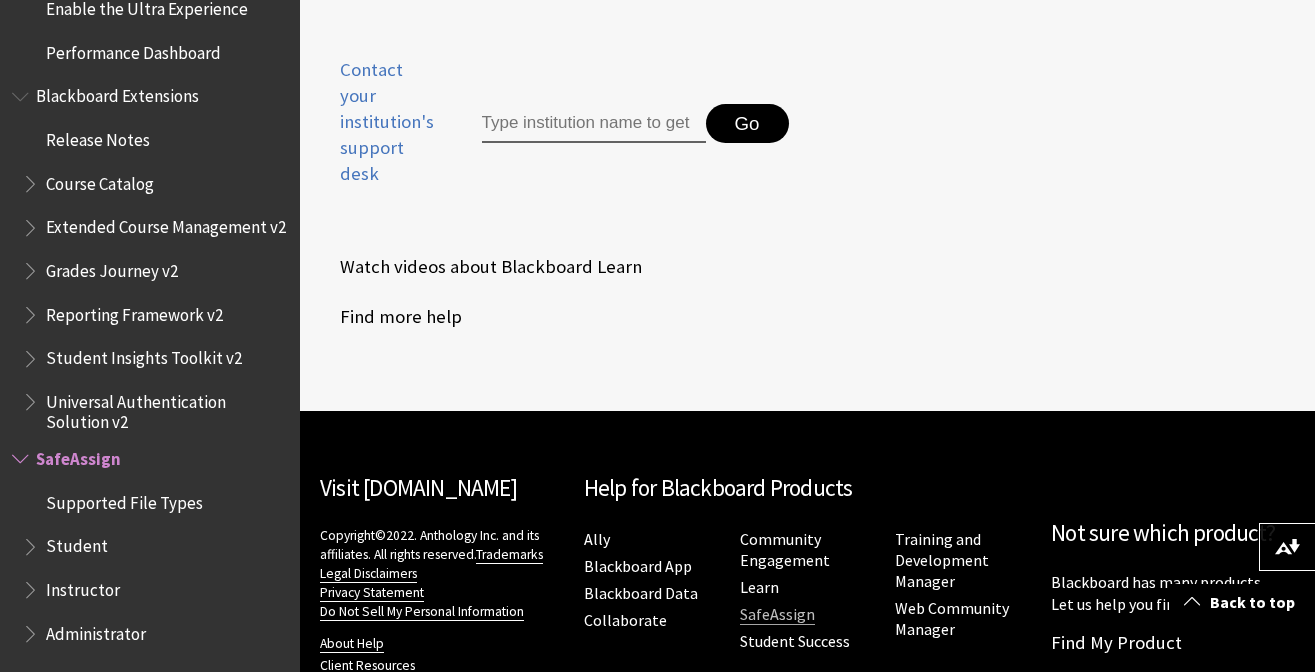 click on "SafeAssign" at bounding box center (777, 614) 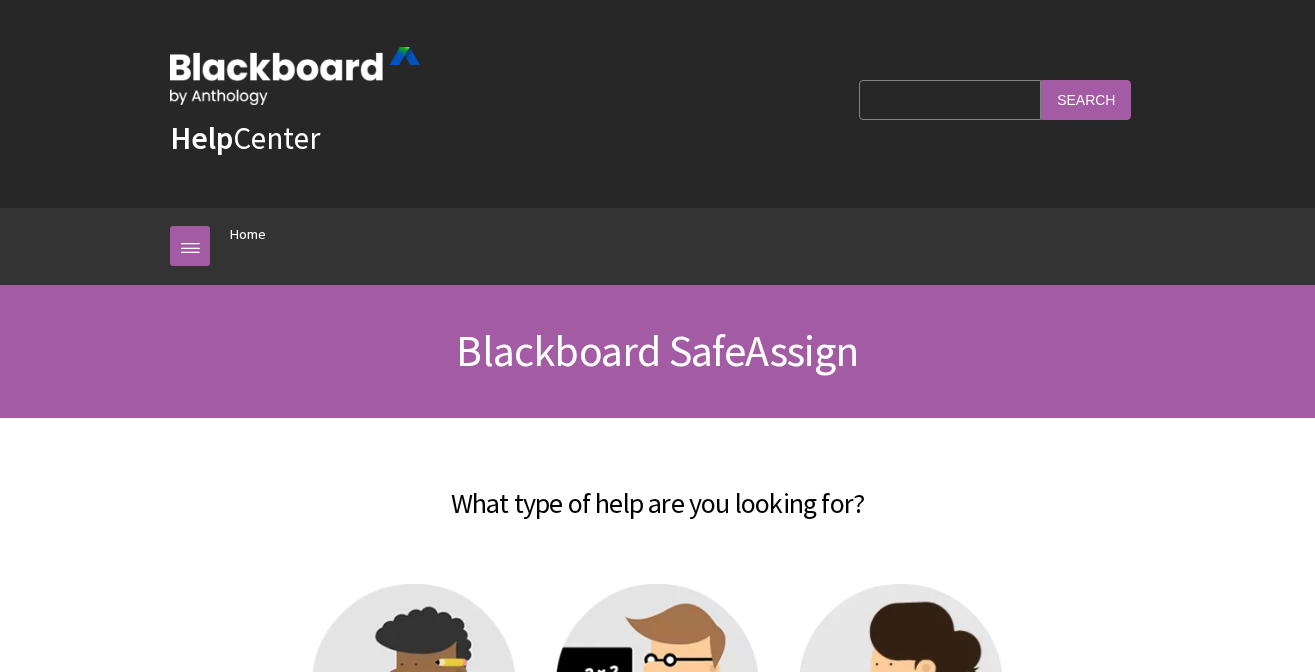 scroll, scrollTop: 0, scrollLeft: 0, axis: both 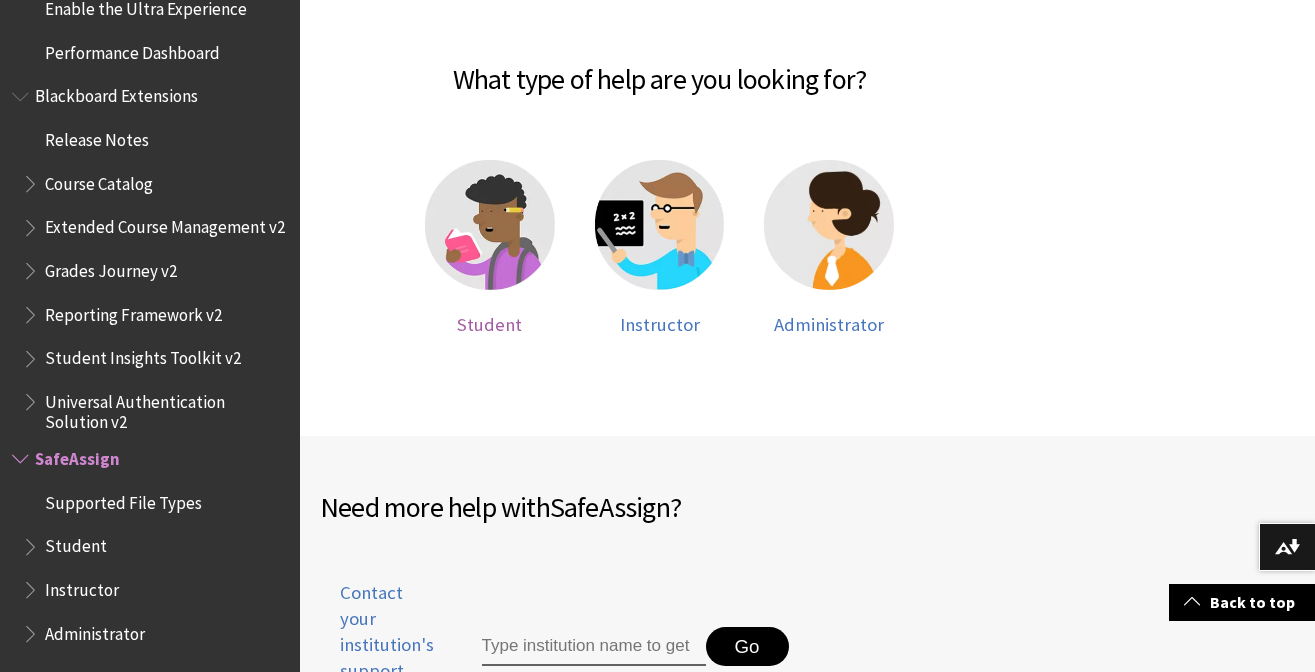 click at bounding box center [490, 225] 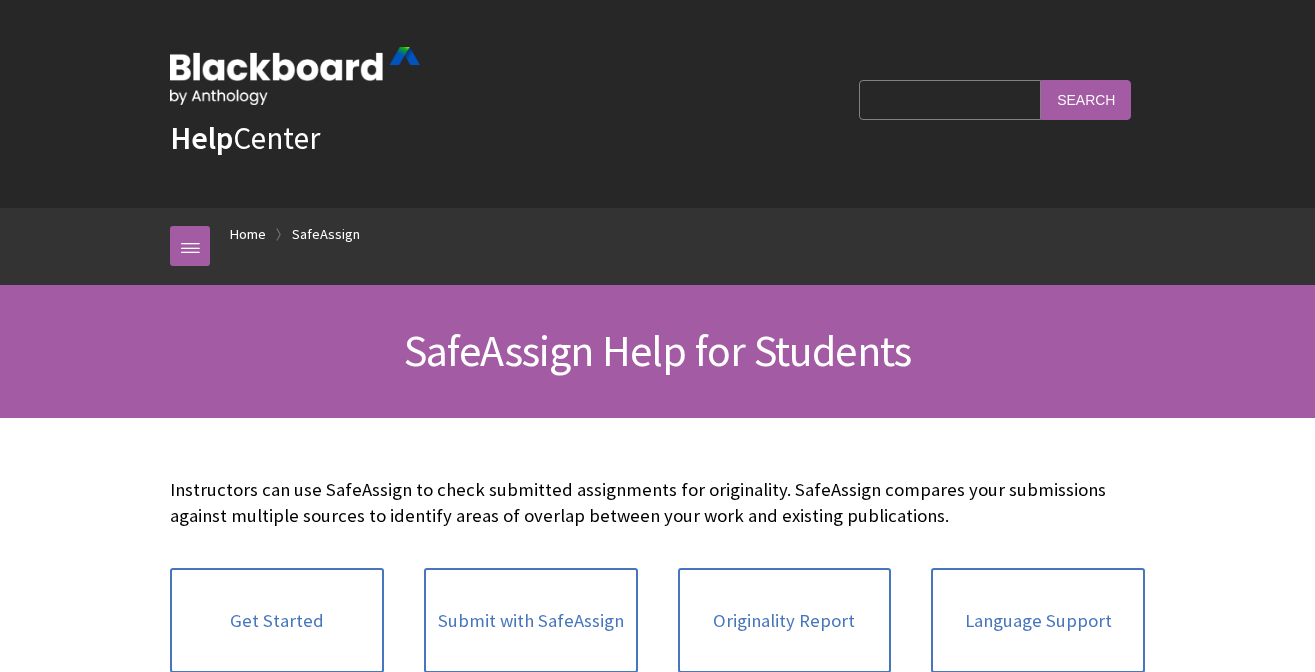 scroll, scrollTop: 0, scrollLeft: 0, axis: both 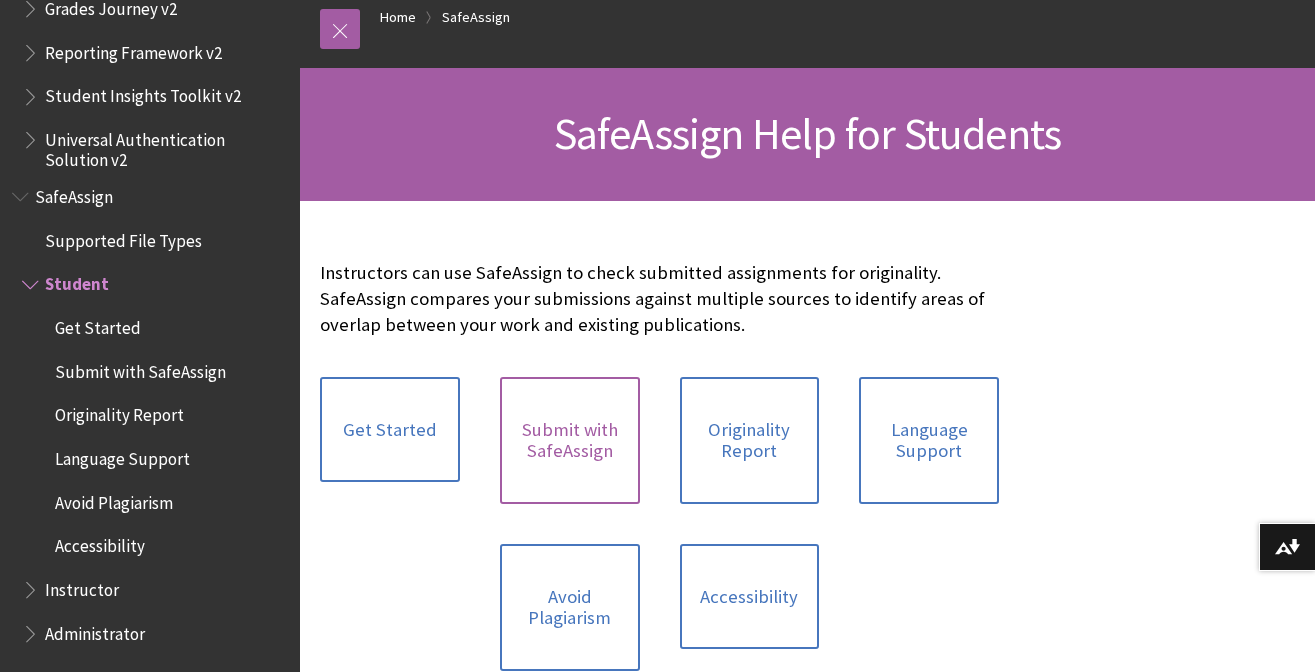 click on "Submit with SafeAssign" at bounding box center [570, 440] 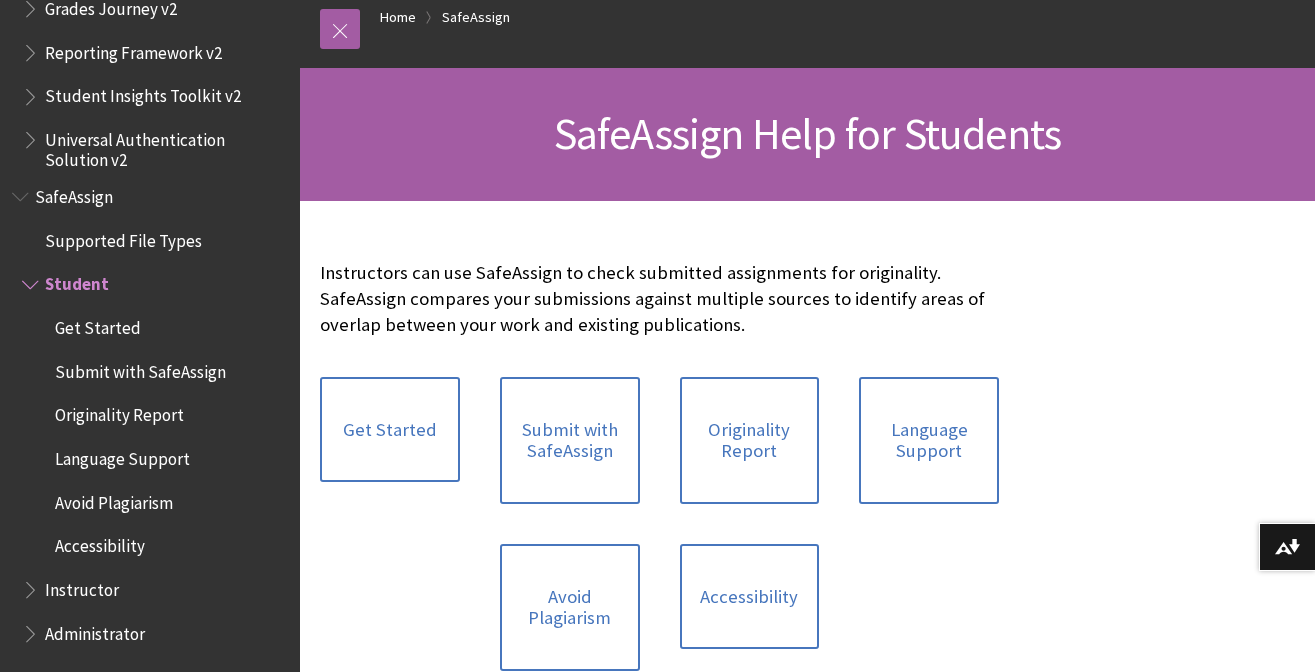 click on "Supported File Types" at bounding box center [123, 237] 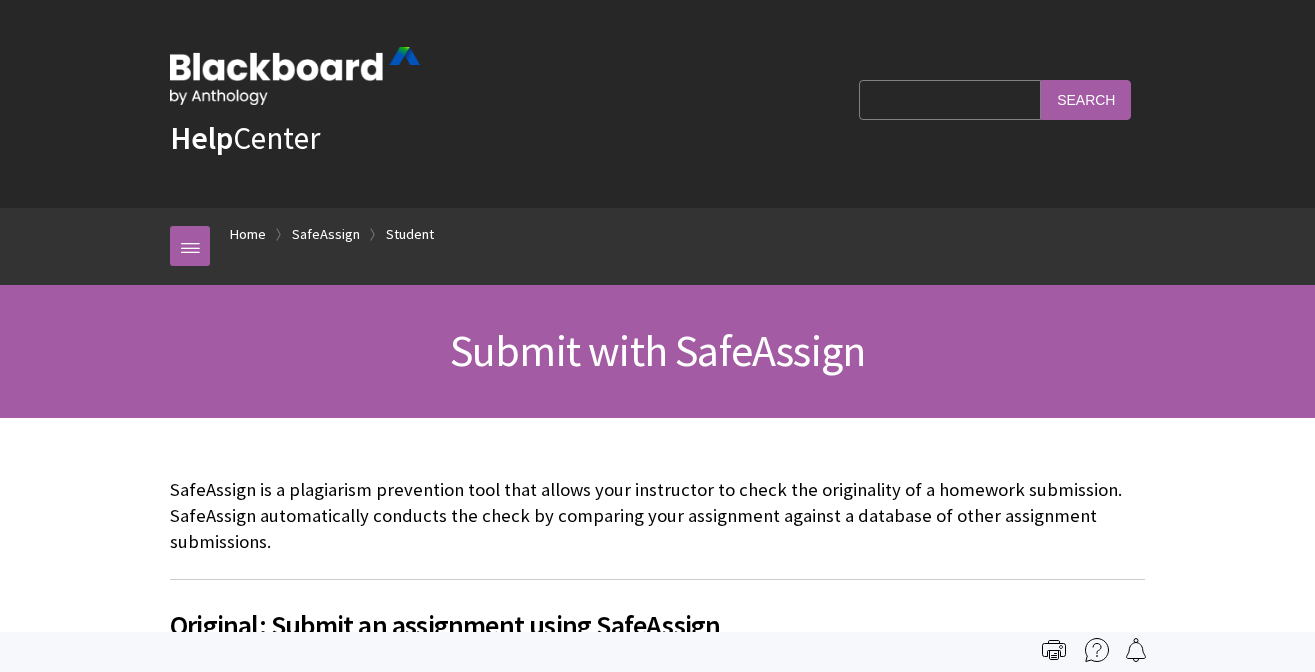 scroll, scrollTop: 0, scrollLeft: 0, axis: both 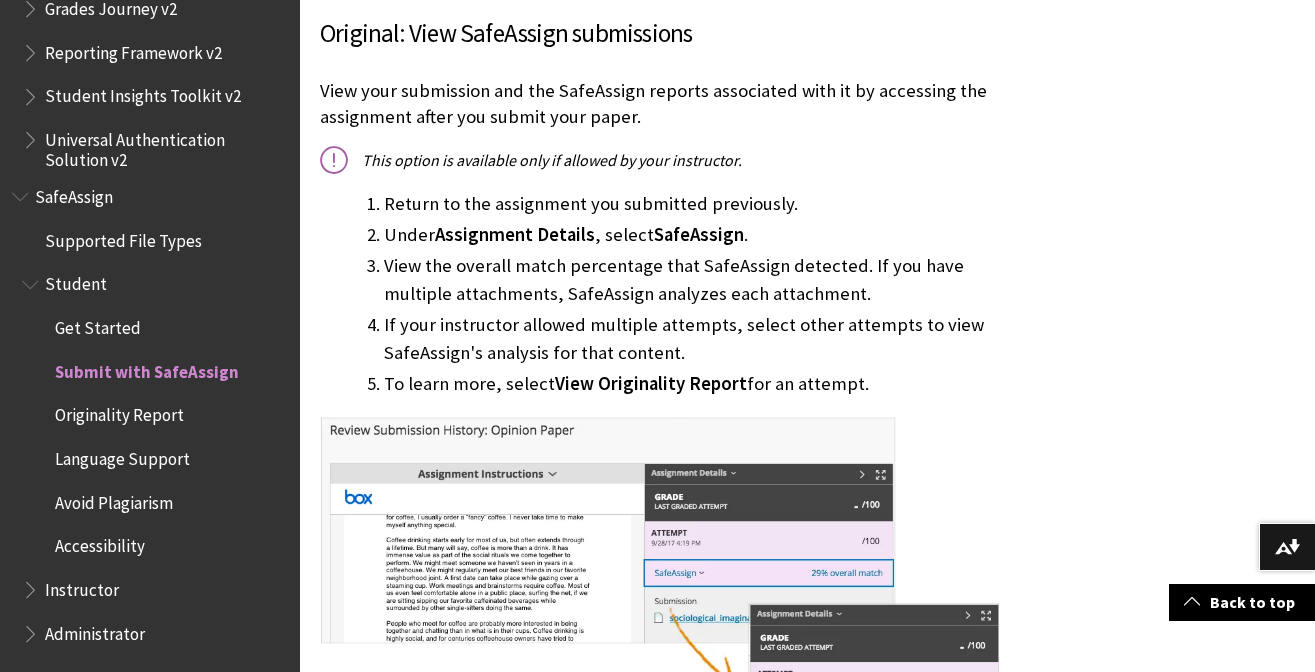 click at bounding box center (659, 618) 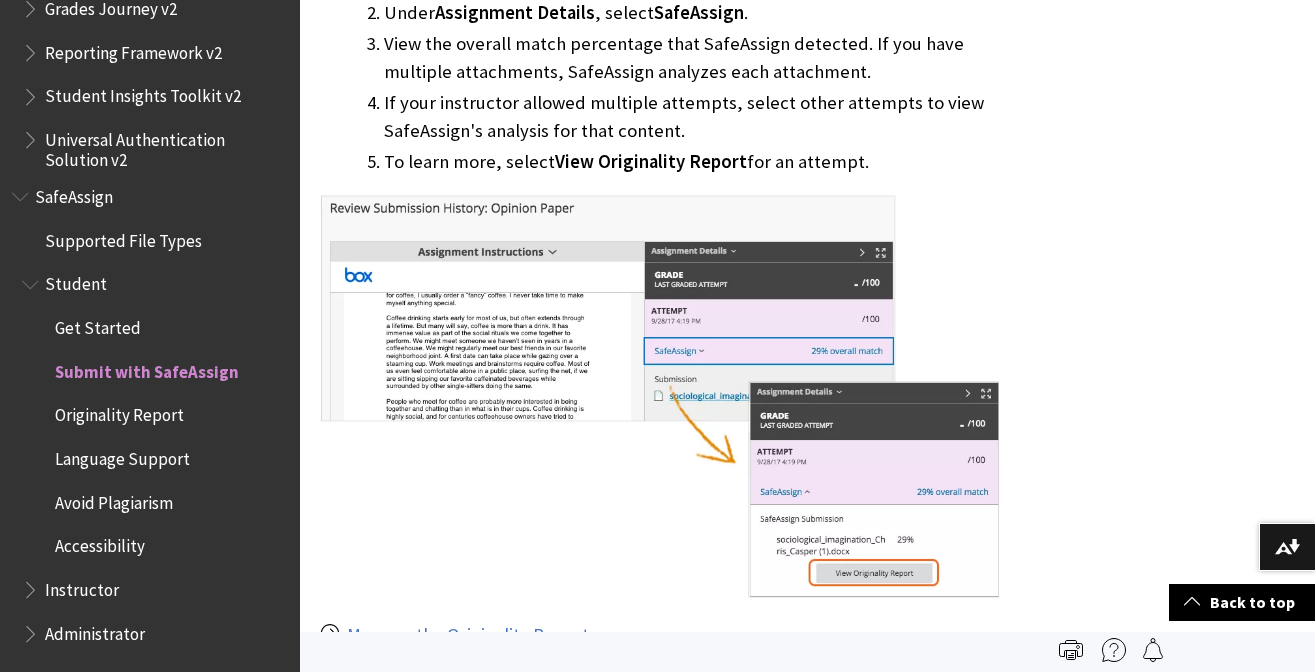 scroll, scrollTop: 1739, scrollLeft: 0, axis: vertical 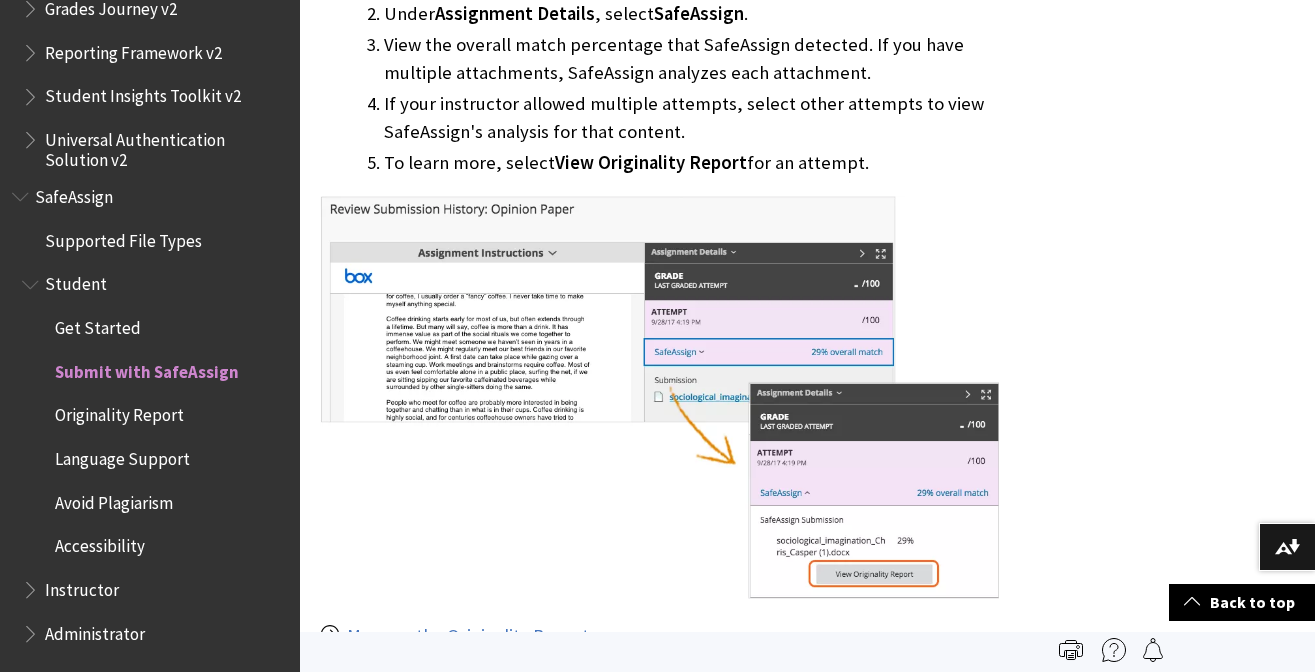 click at bounding box center (659, 397) 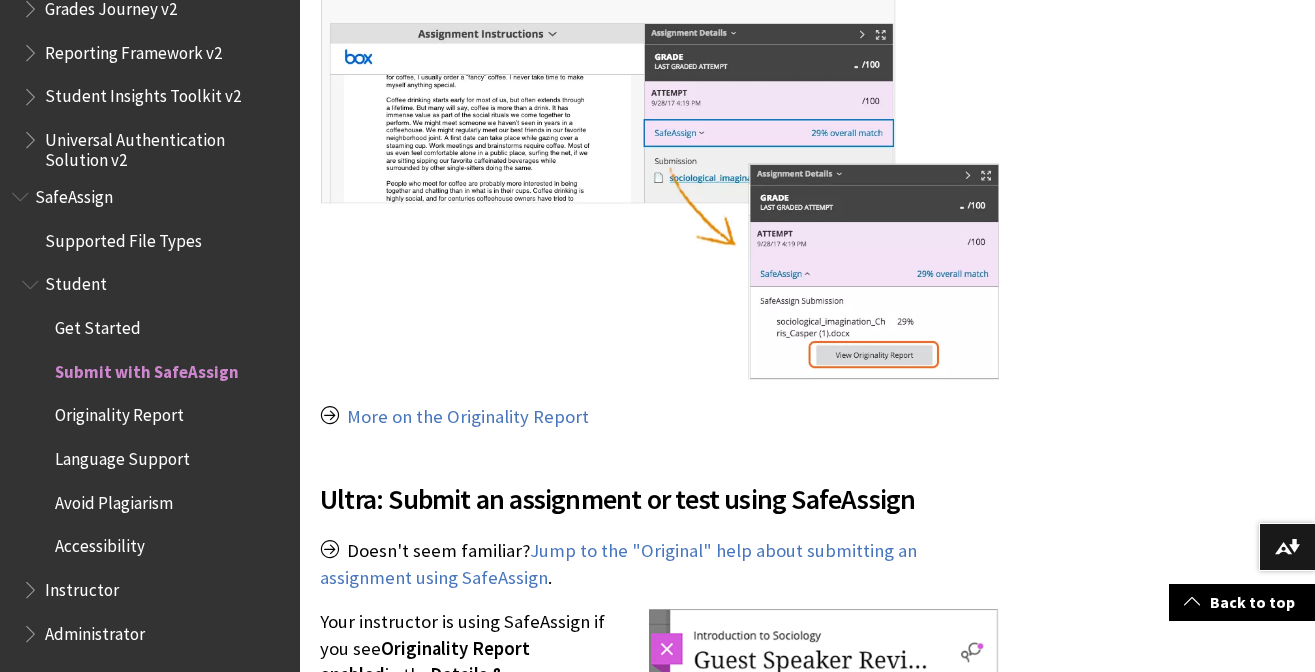 scroll, scrollTop: 1982, scrollLeft: 0, axis: vertical 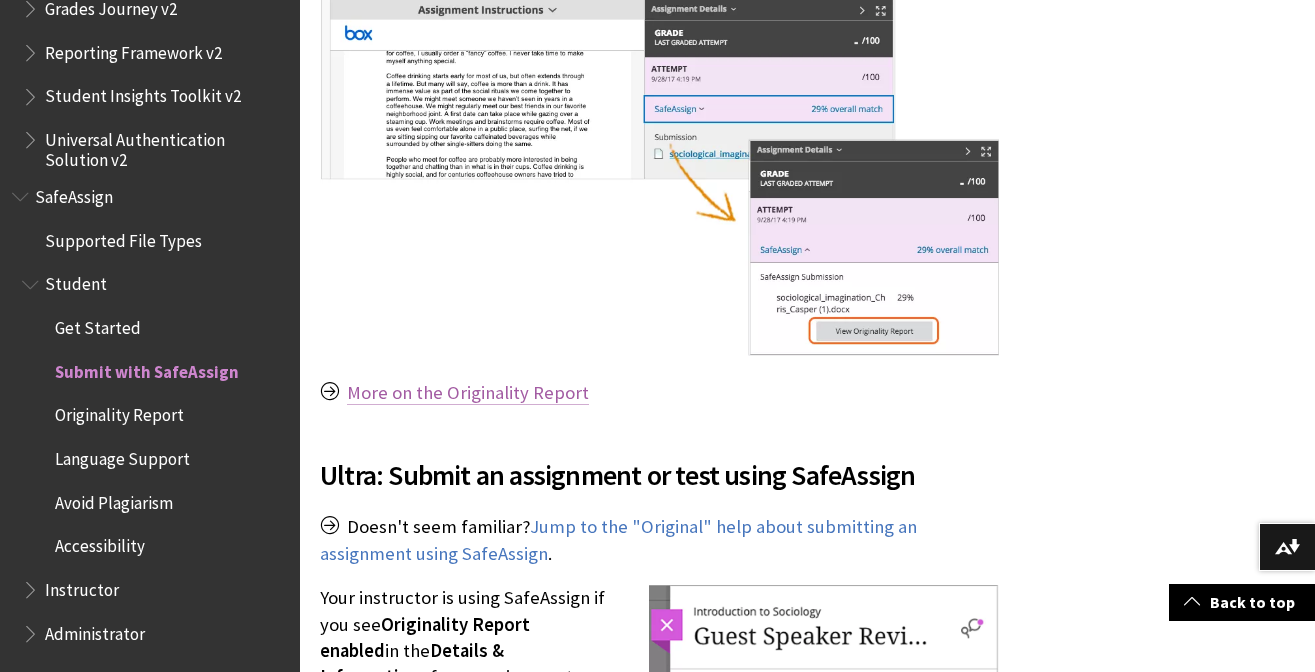 click on "More on the Originality Report" at bounding box center [468, 393] 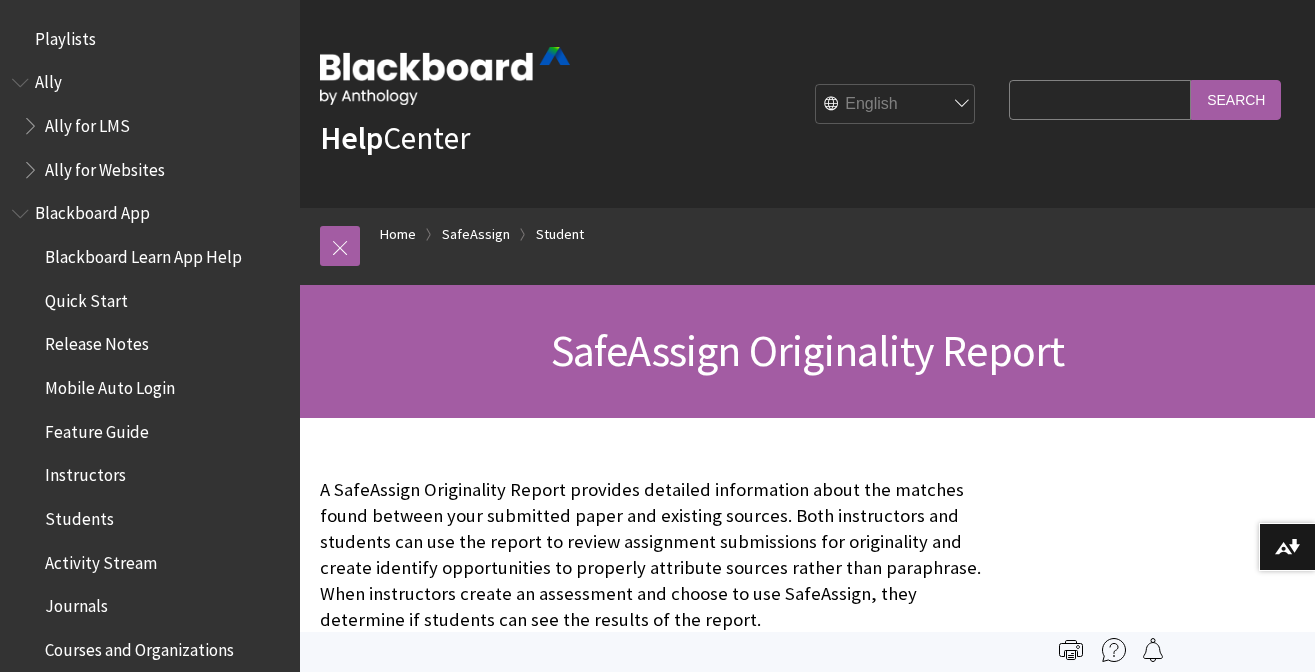 scroll, scrollTop: 0, scrollLeft: 0, axis: both 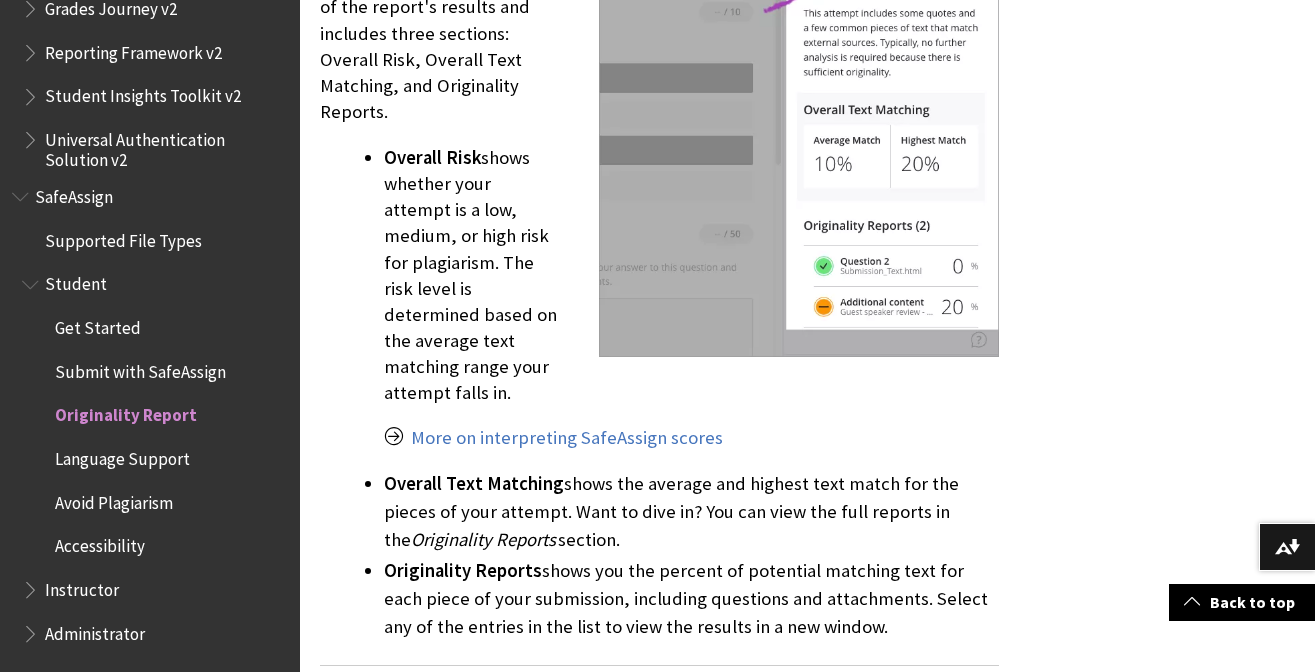 click on "More on interpreting SafeAssign scores" at bounding box center (691, 438) 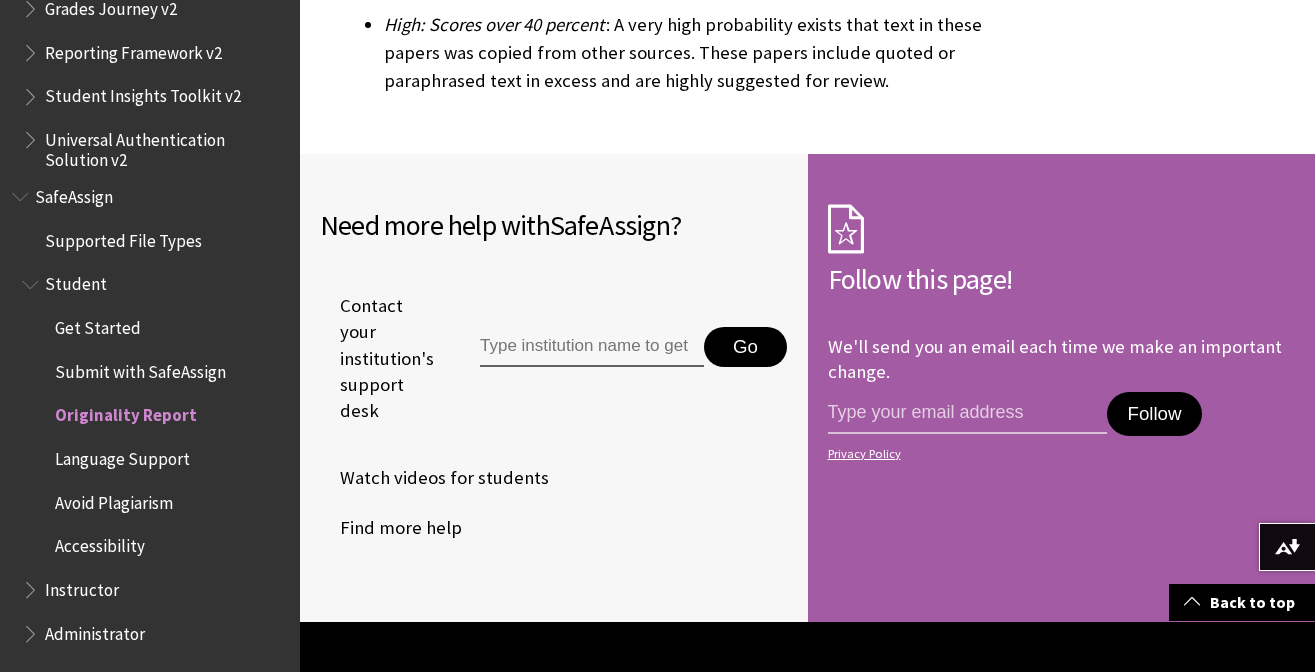 scroll, scrollTop: 6934, scrollLeft: 0, axis: vertical 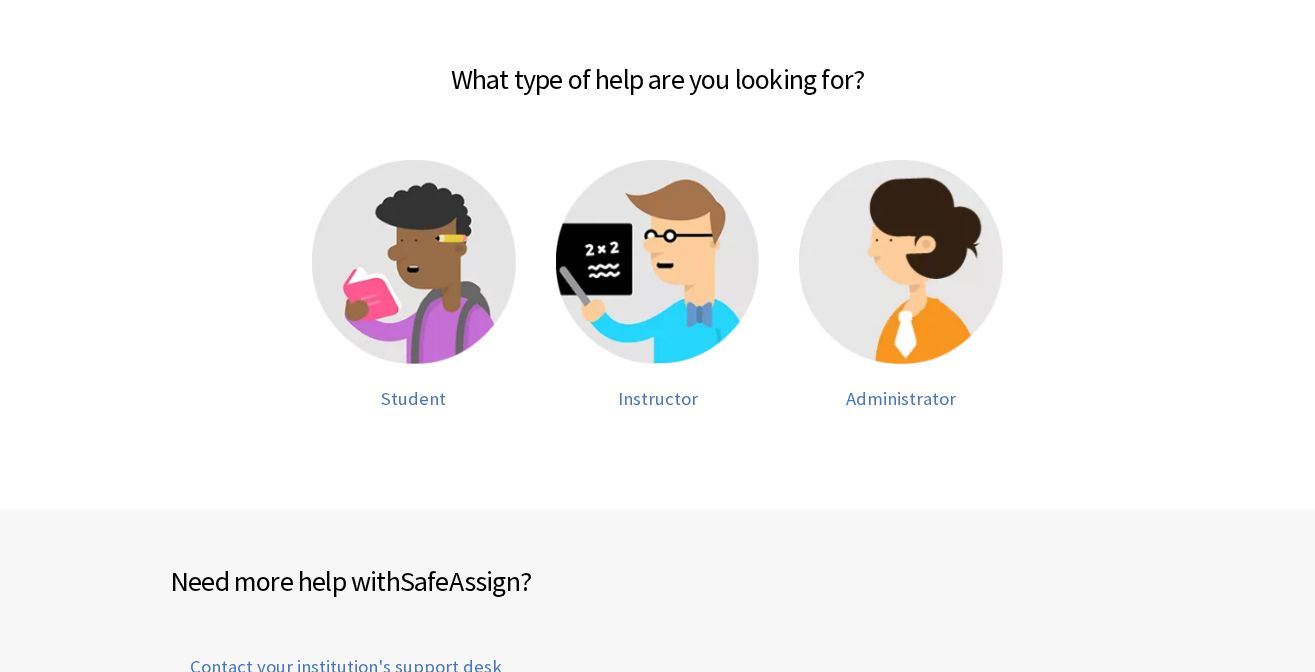 click on "What type of help are you looking for?
Student
Instructor
Administrator" at bounding box center [657, 252] 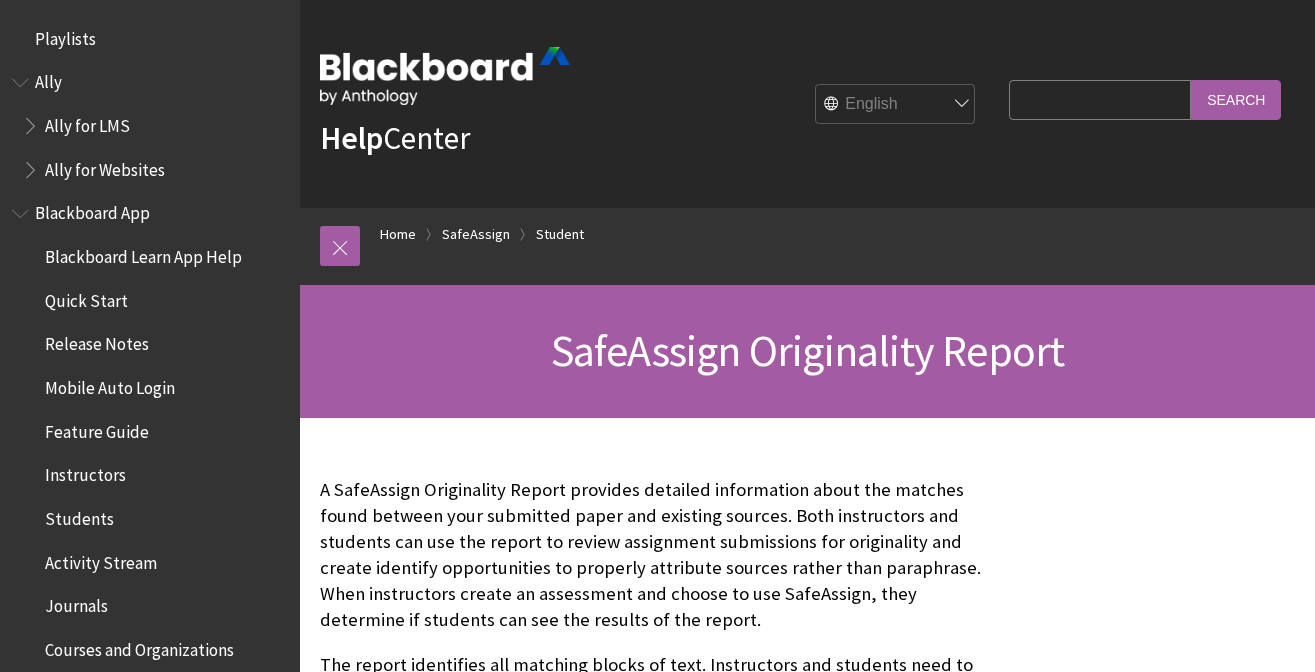 scroll, scrollTop: 7061, scrollLeft: 0, axis: vertical 